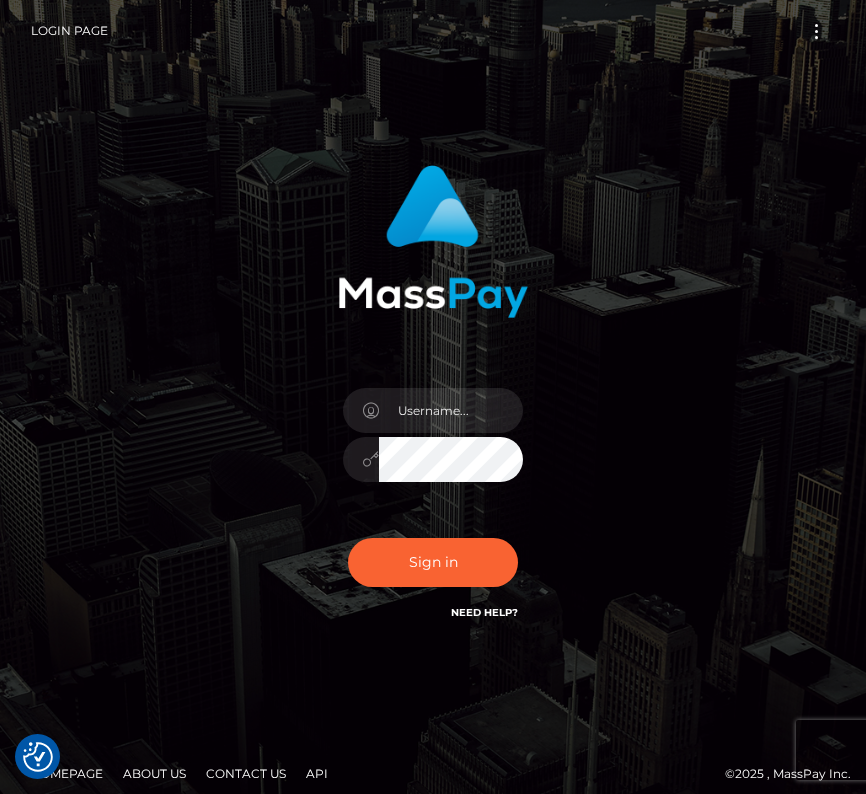 scroll, scrollTop: 0, scrollLeft: 0, axis: both 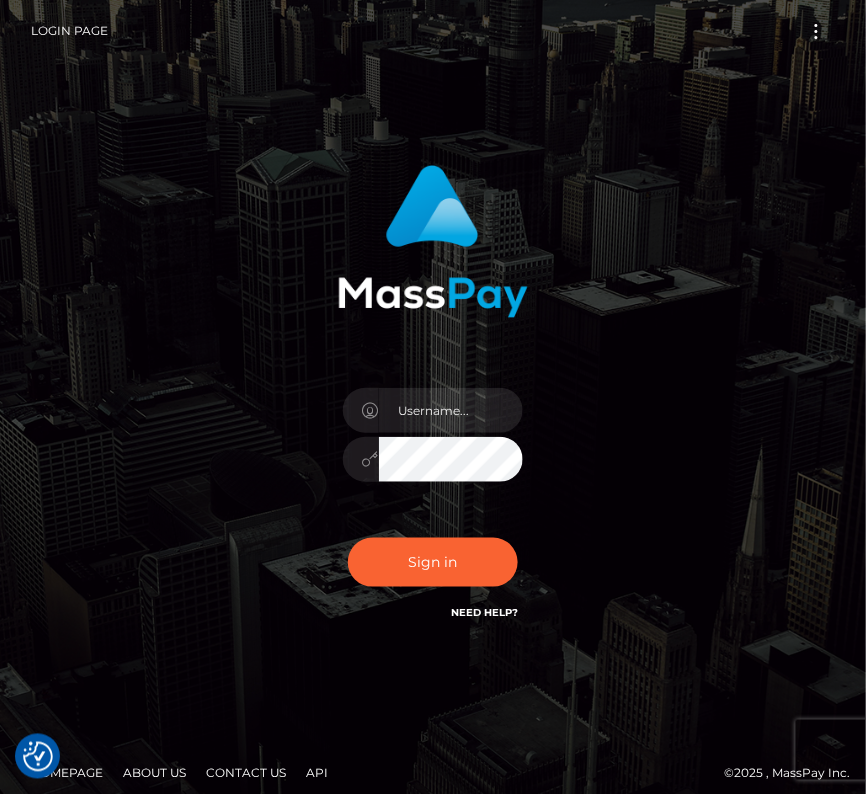 type on "kateo" 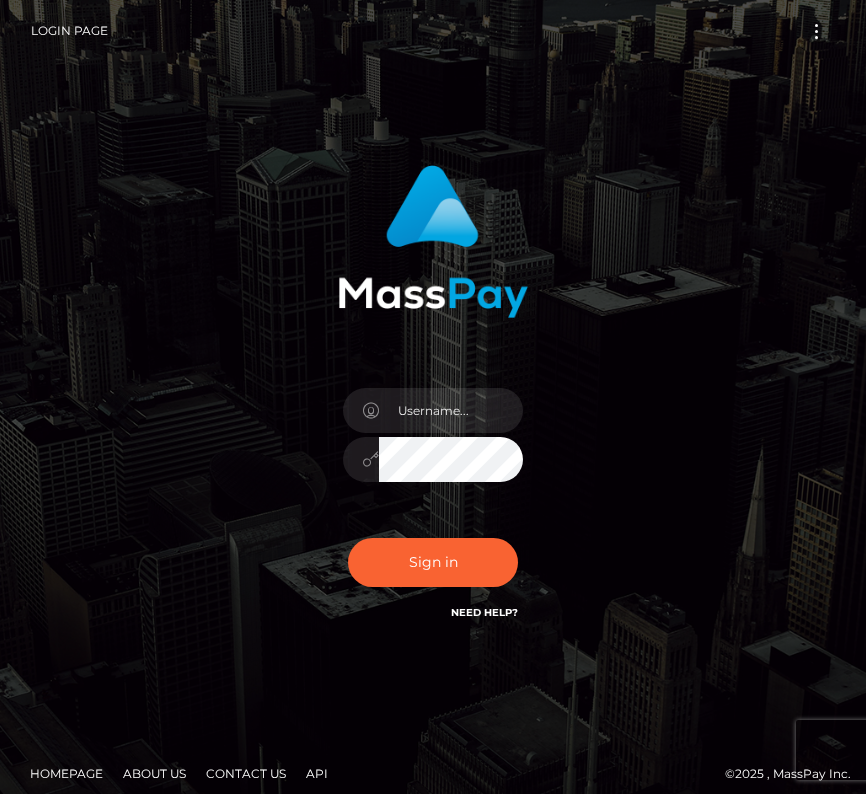 scroll, scrollTop: 0, scrollLeft: 0, axis: both 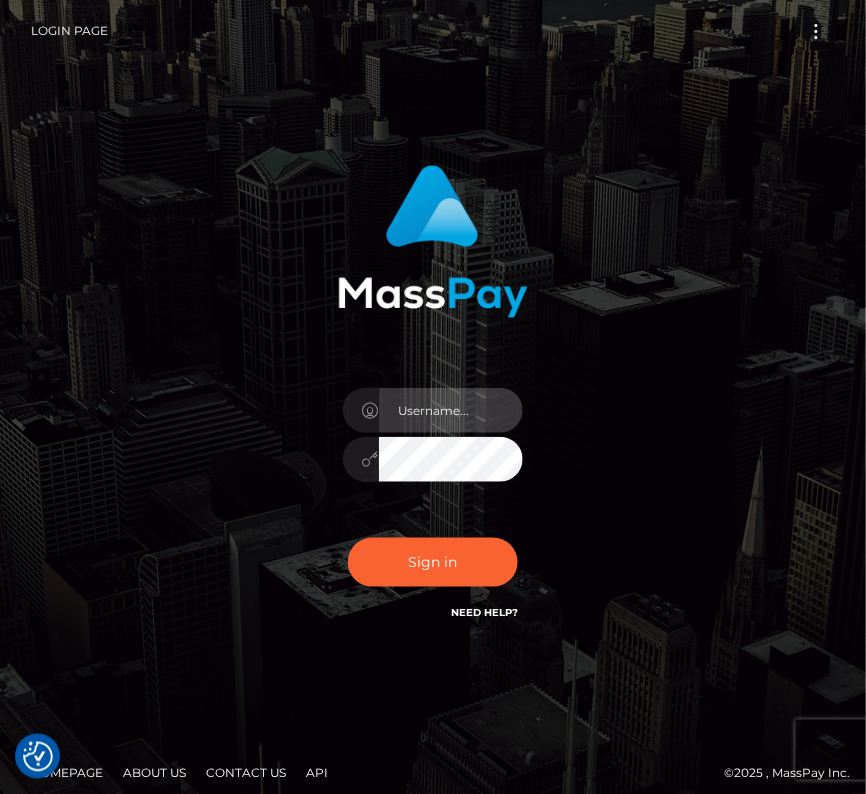 click at bounding box center (451, 410) 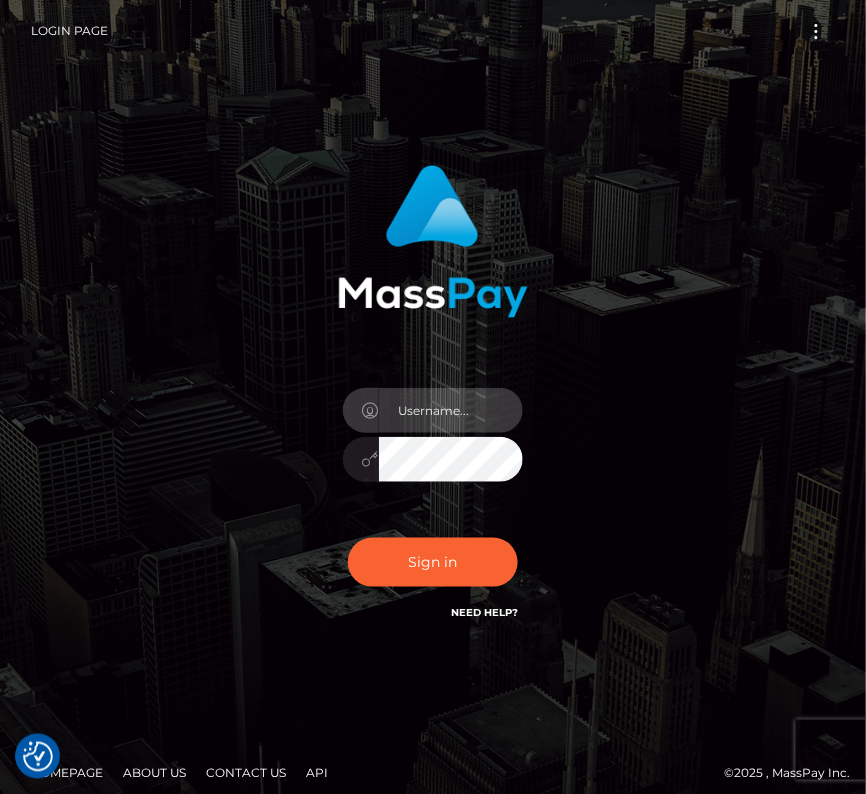 type on "kateo" 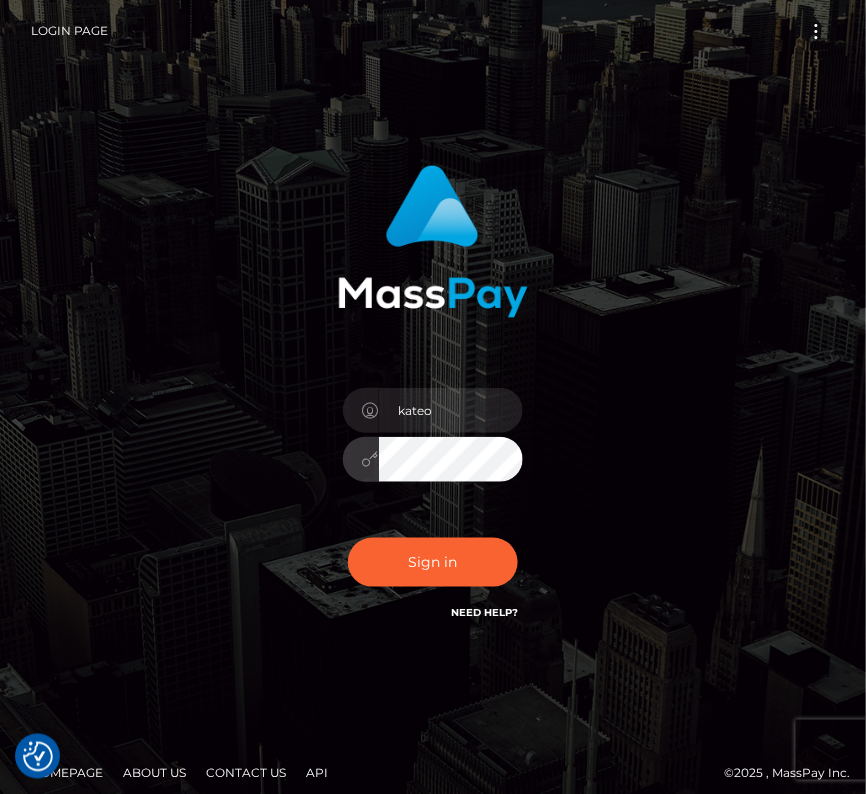 click on "kateo
Sign in" at bounding box center [433, 404] 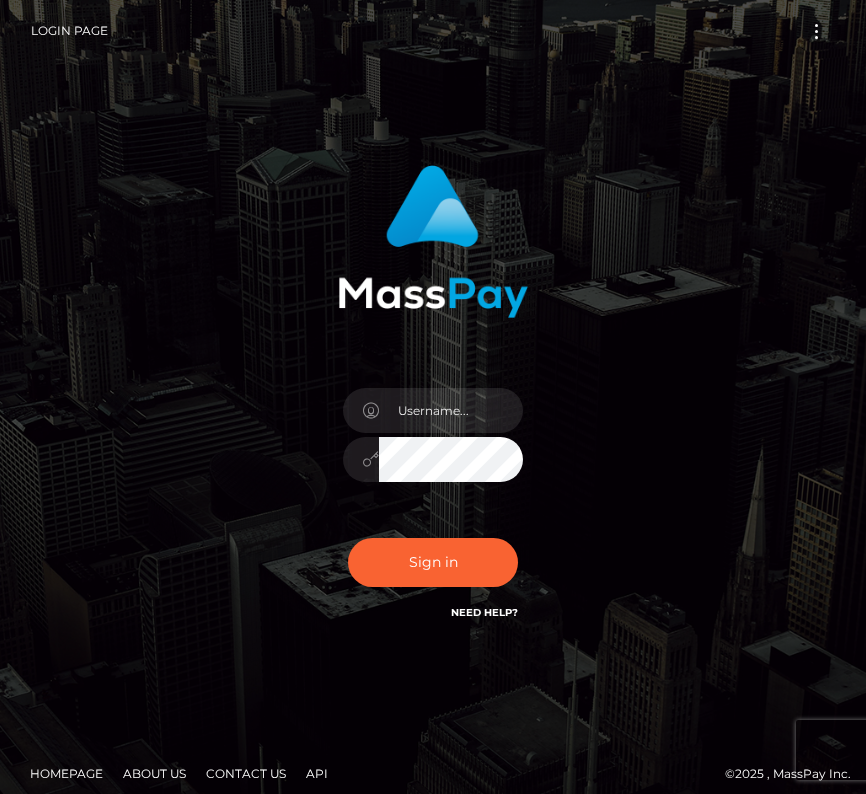 scroll, scrollTop: 0, scrollLeft: 0, axis: both 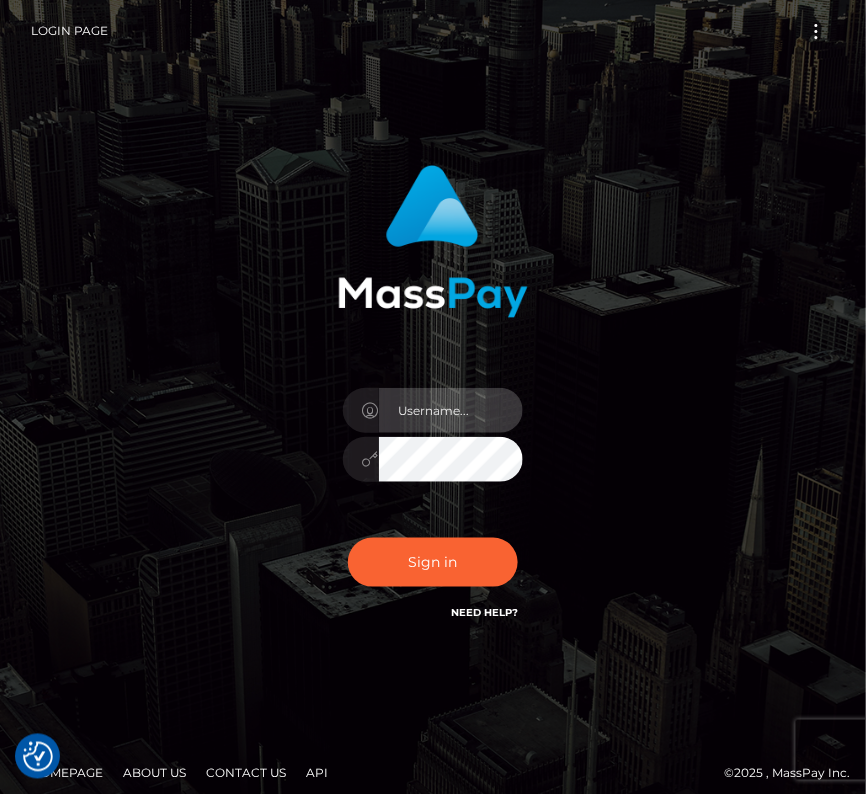 click at bounding box center (451, 410) 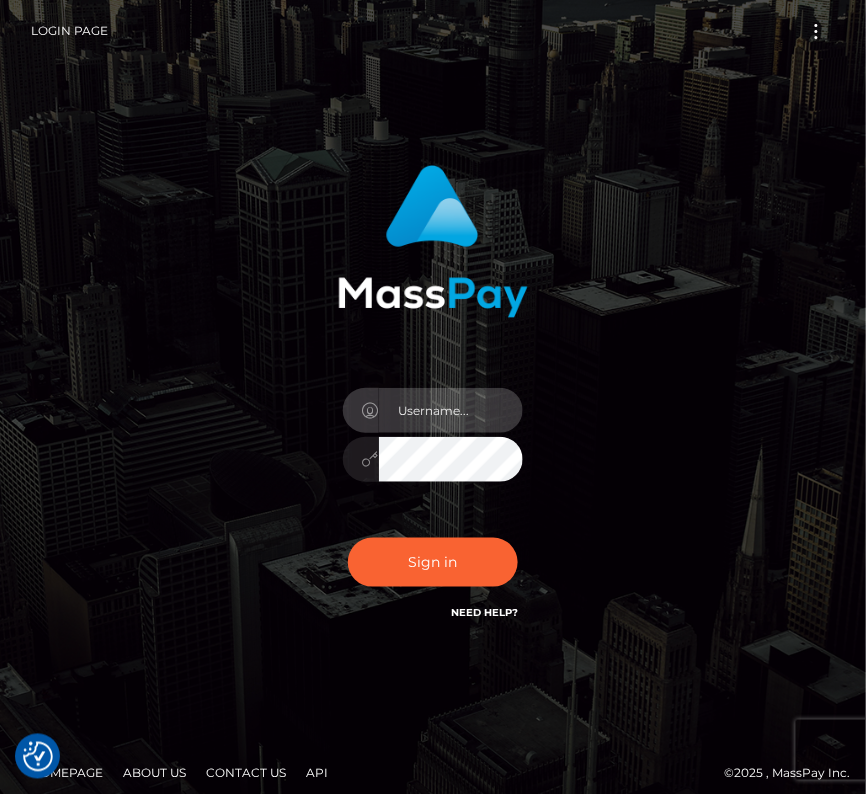 type on "kateo" 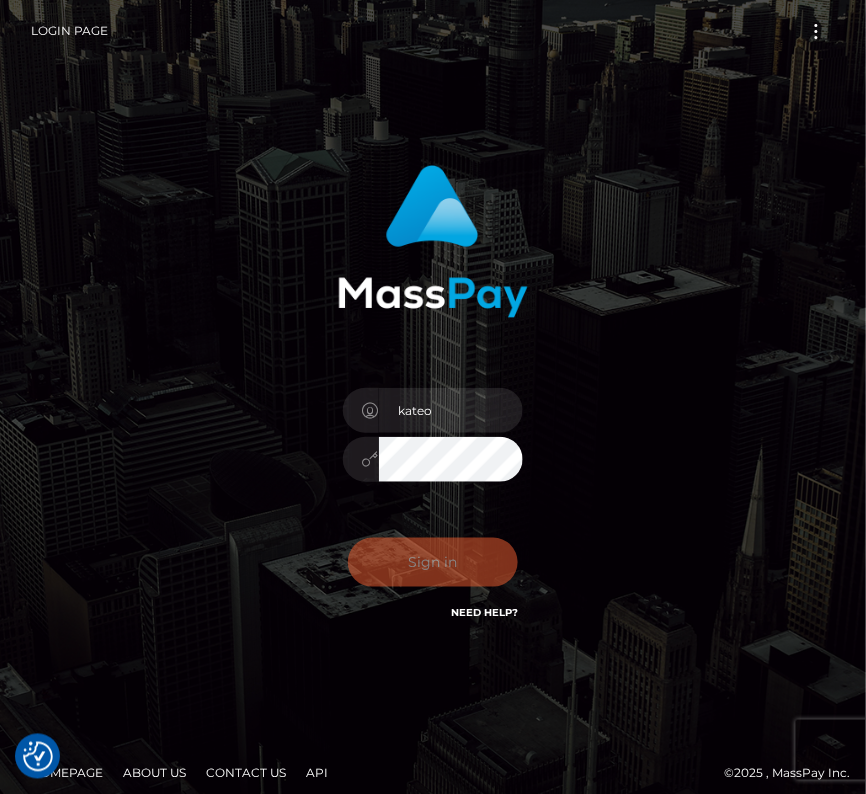 click on "Sign in
Need
Help?" at bounding box center (433, 570) 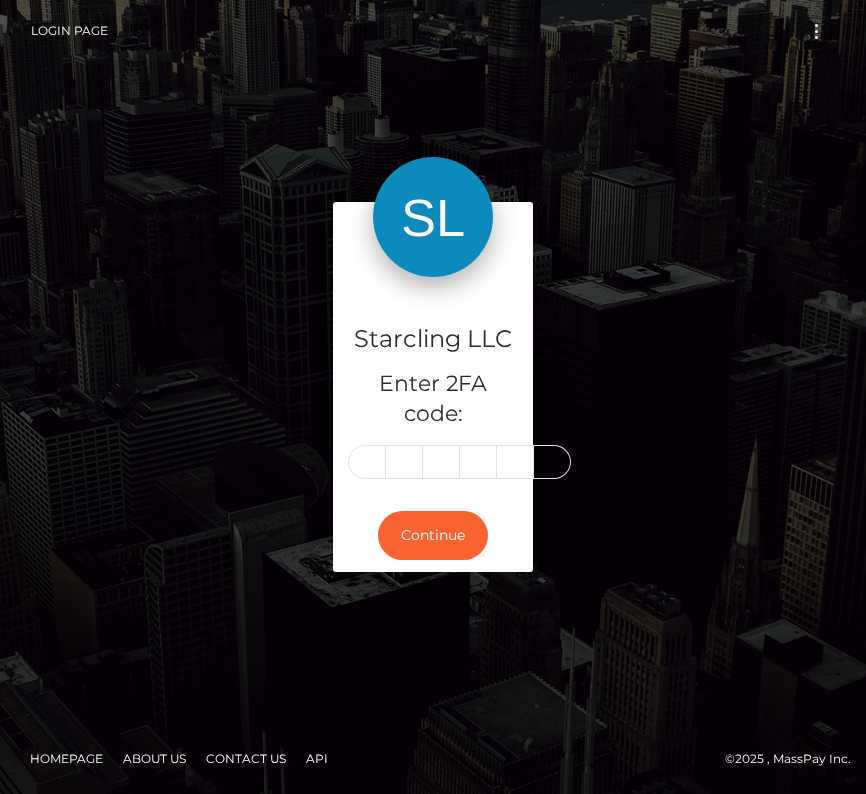 scroll, scrollTop: 0, scrollLeft: 0, axis: both 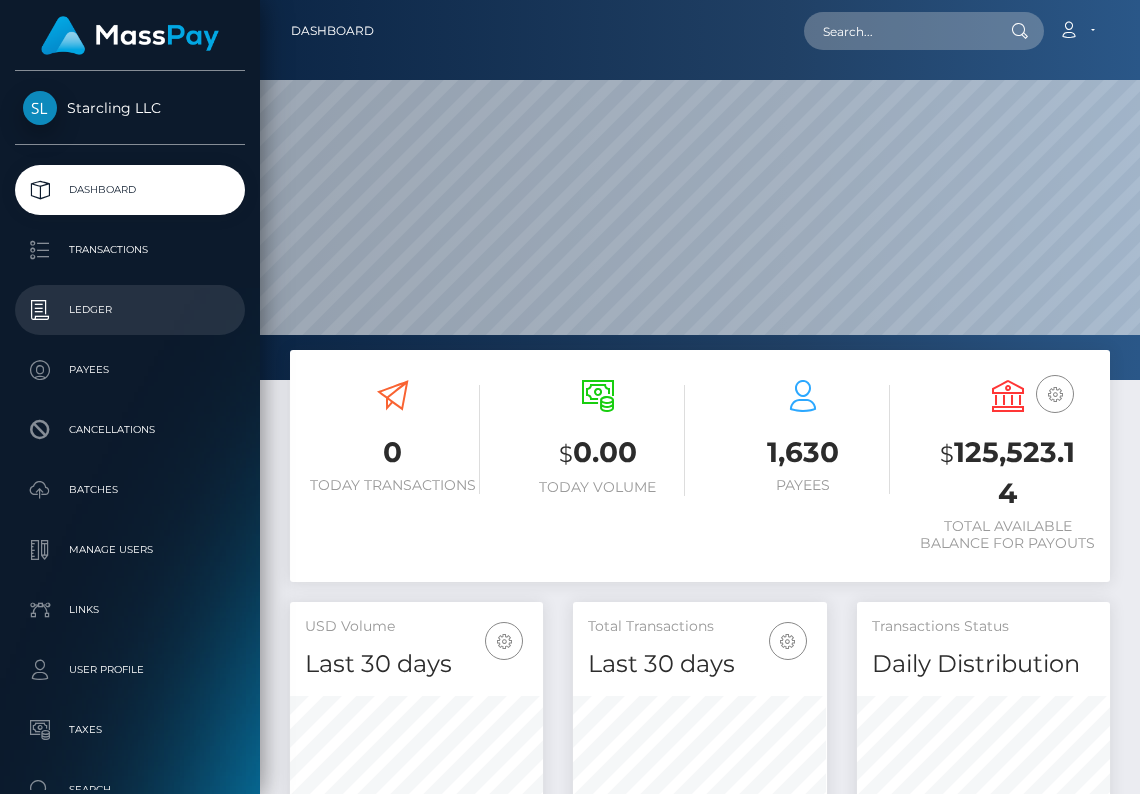click on "Ledger" at bounding box center [130, 310] 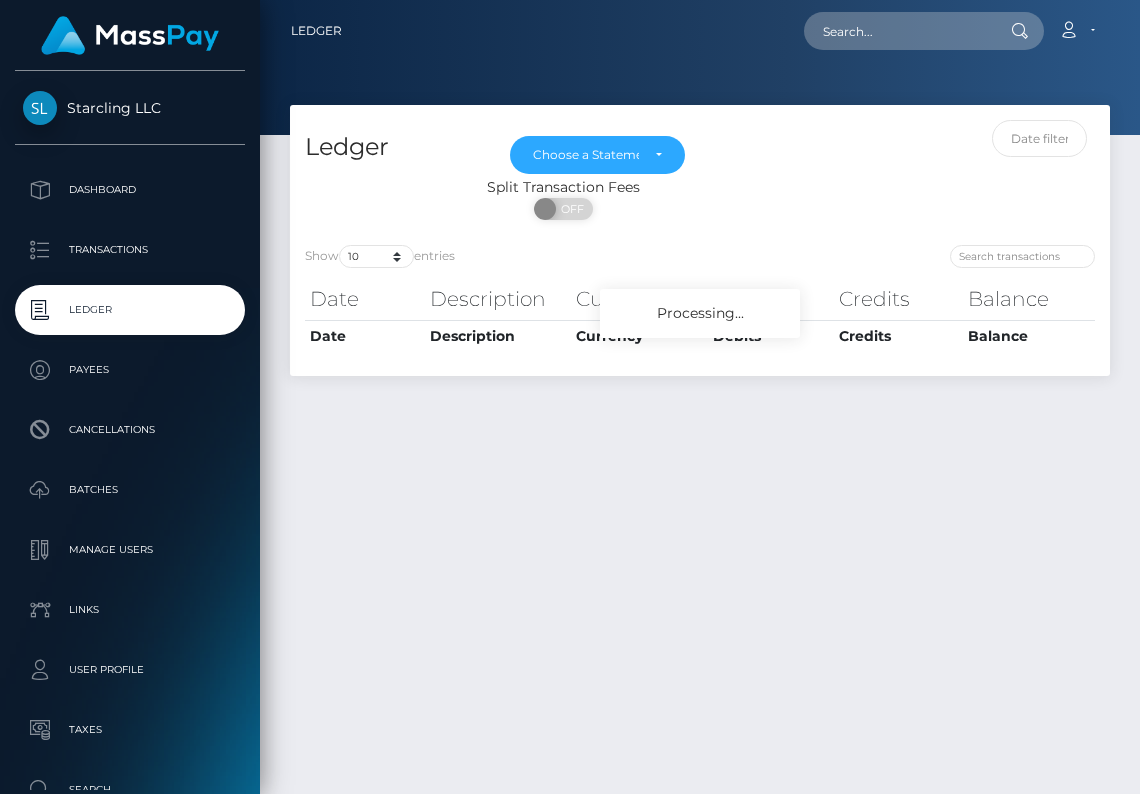 scroll, scrollTop: 0, scrollLeft: 0, axis: both 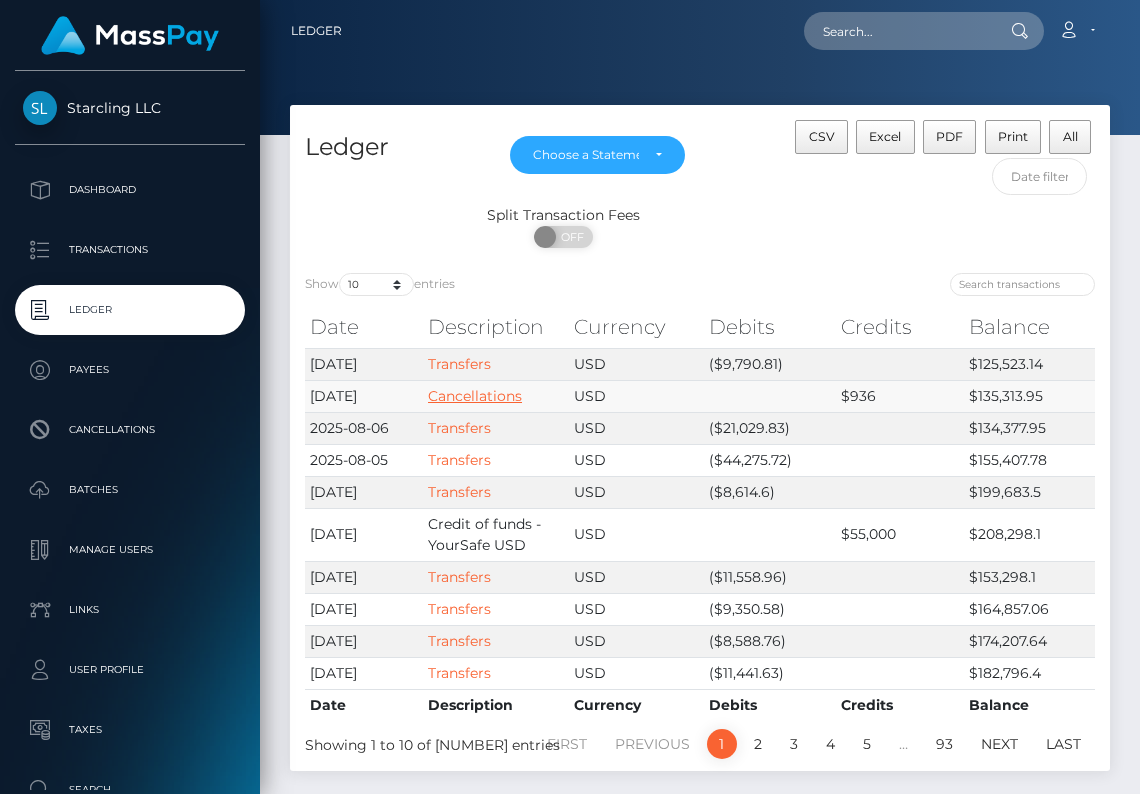 click on "Cancellations" at bounding box center [475, 396] 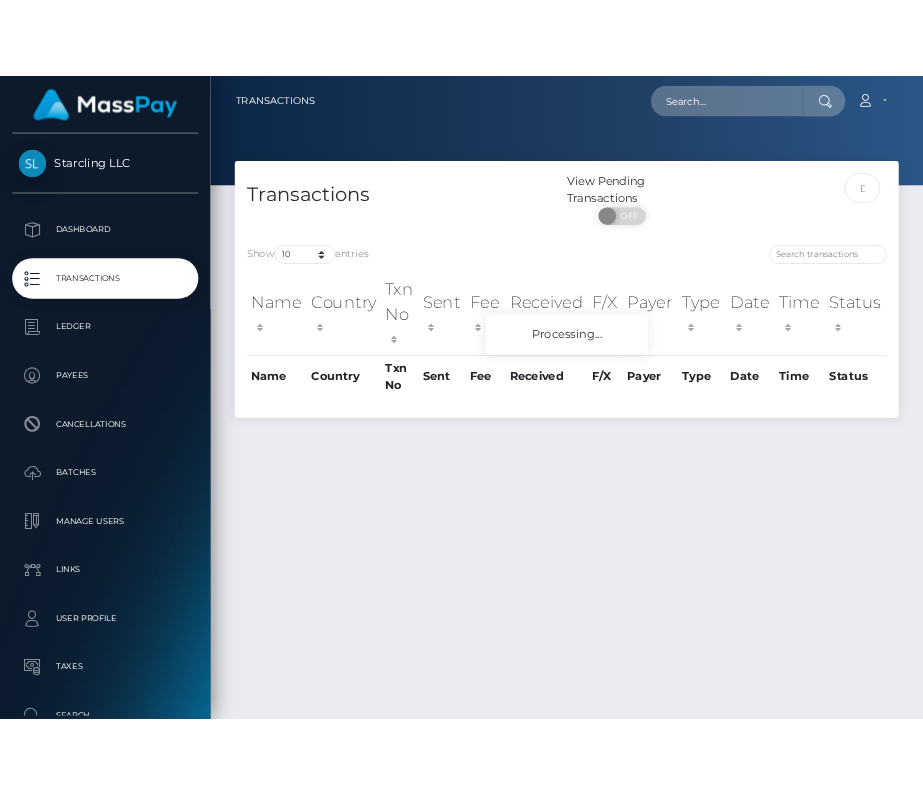scroll, scrollTop: 0, scrollLeft: 0, axis: both 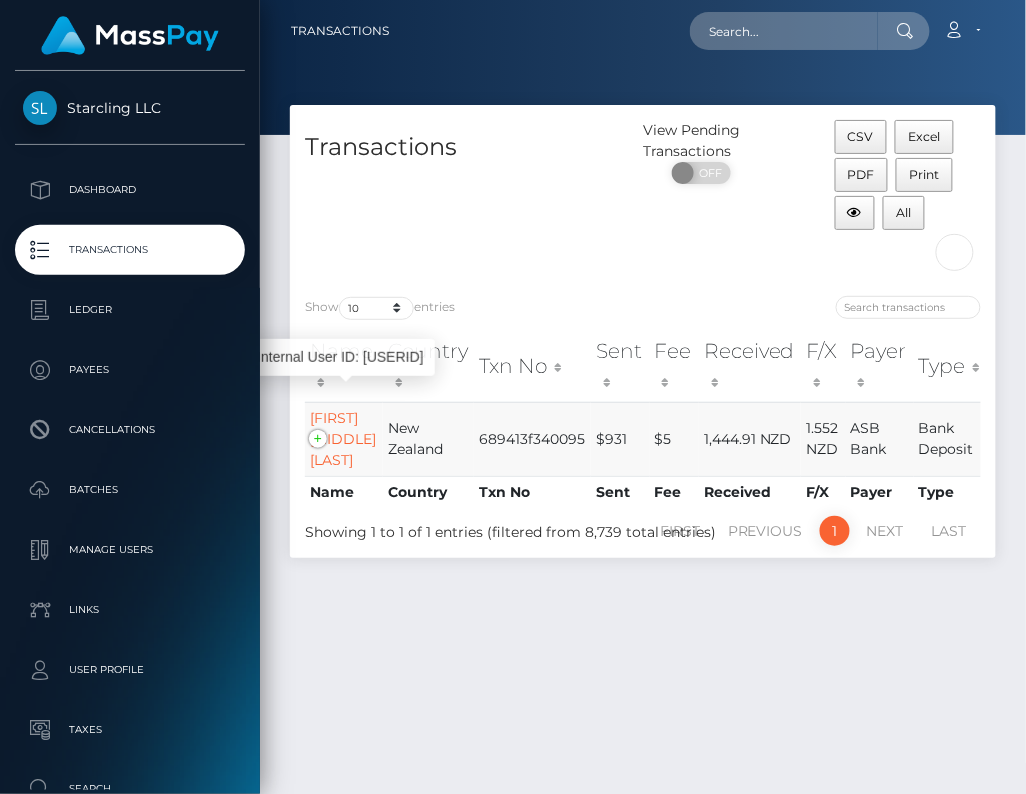 click on "[FIRST] [MIDDLE] [LAST]" at bounding box center [344, 439] 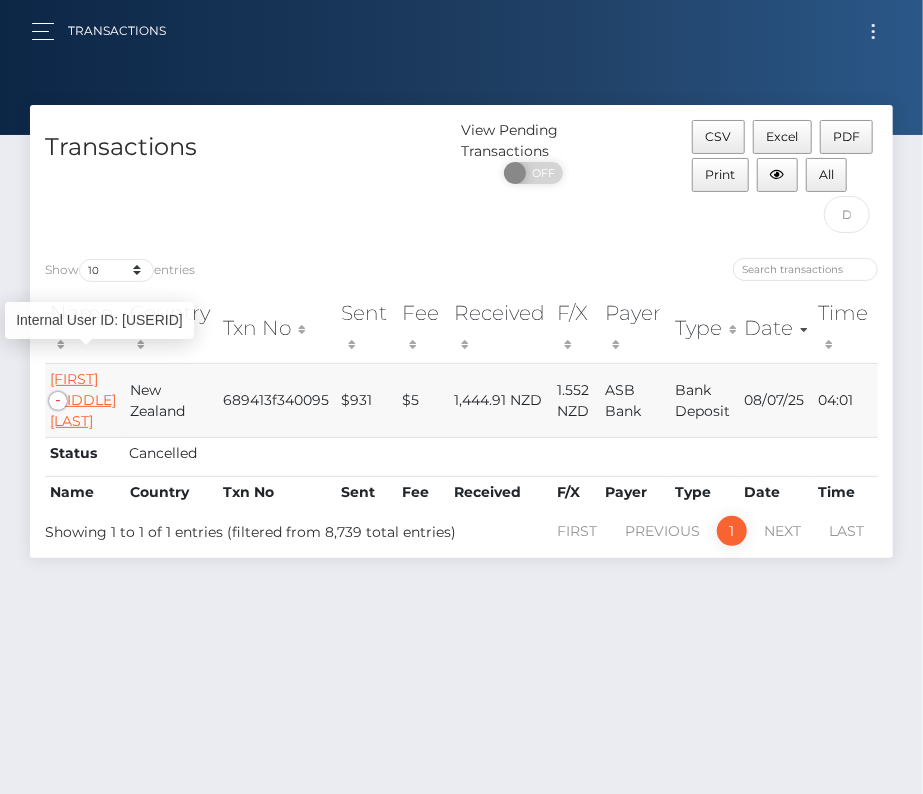 click on "[FIRST] [MIDDLE] [LAST]" at bounding box center [83, 400] 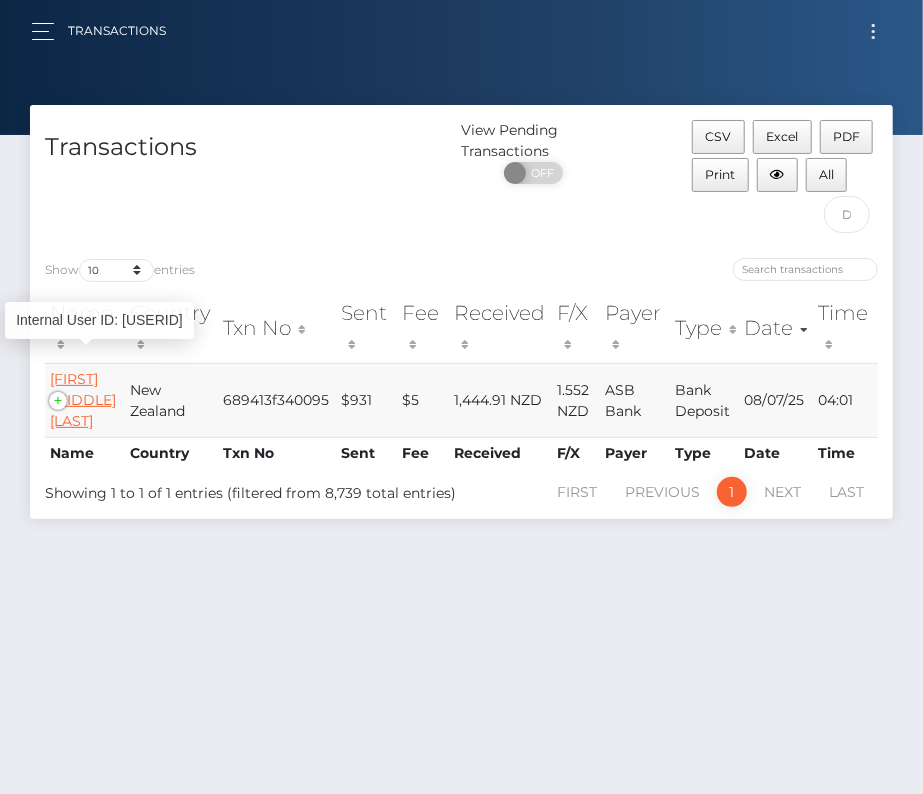 click on "[FIRST] [MIDDLE] [LAST]" at bounding box center [83, 400] 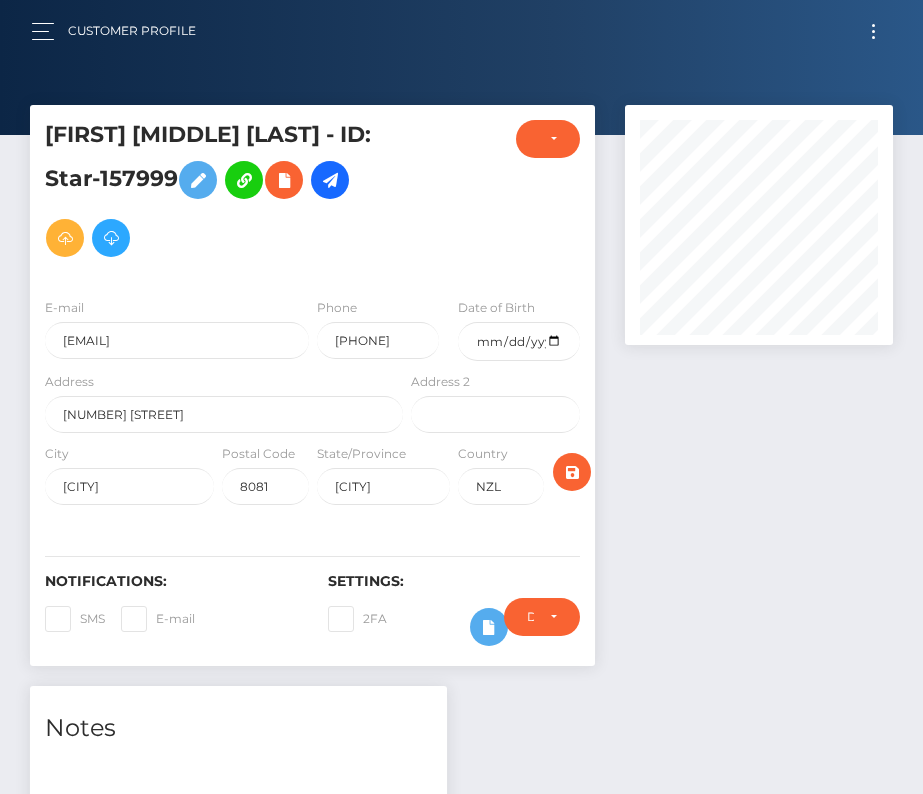 scroll, scrollTop: 536, scrollLeft: 0, axis: vertical 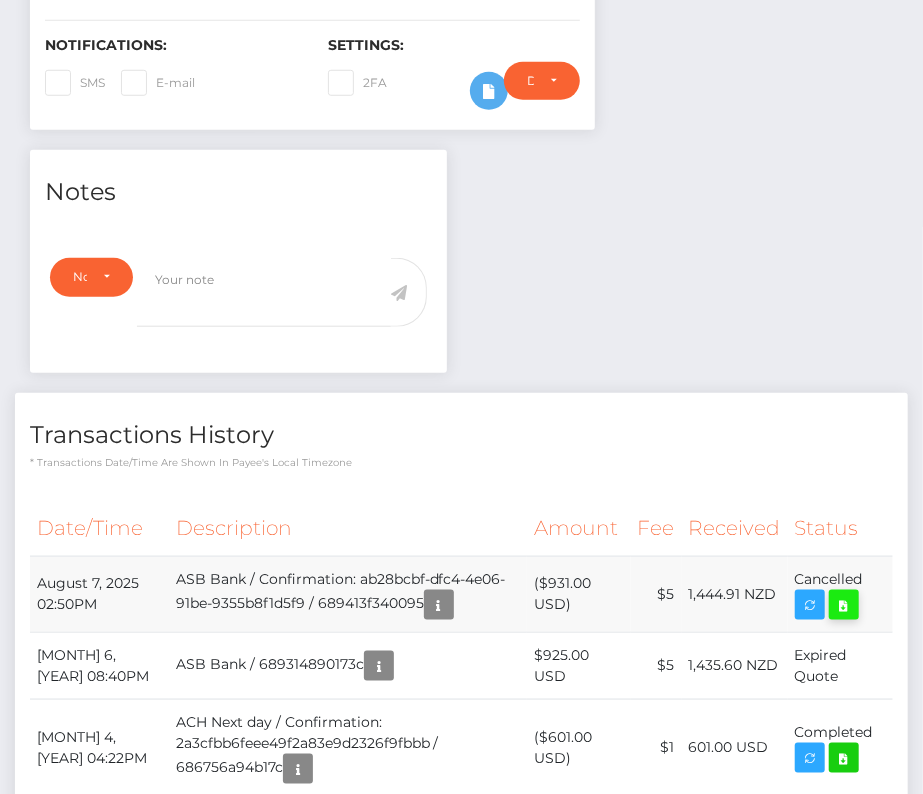 click at bounding box center (844, 605) 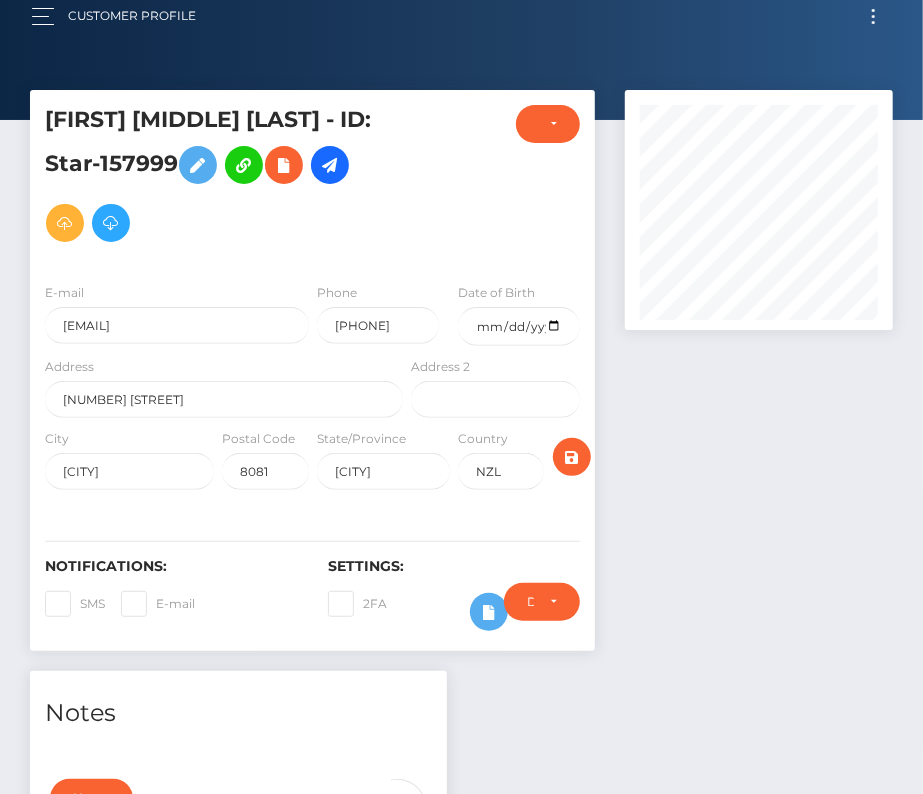 scroll, scrollTop: 0, scrollLeft: 0, axis: both 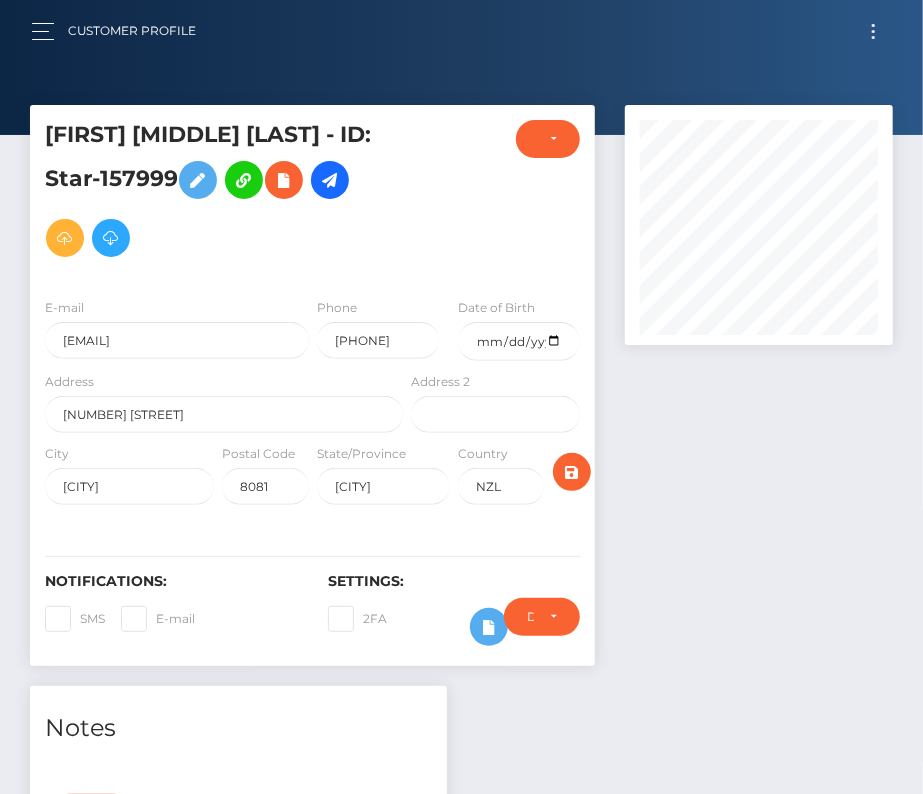 click on "[FIRST] [MIDDLE] [LAST]
- ID: Star-157999" at bounding box center (218, 193) 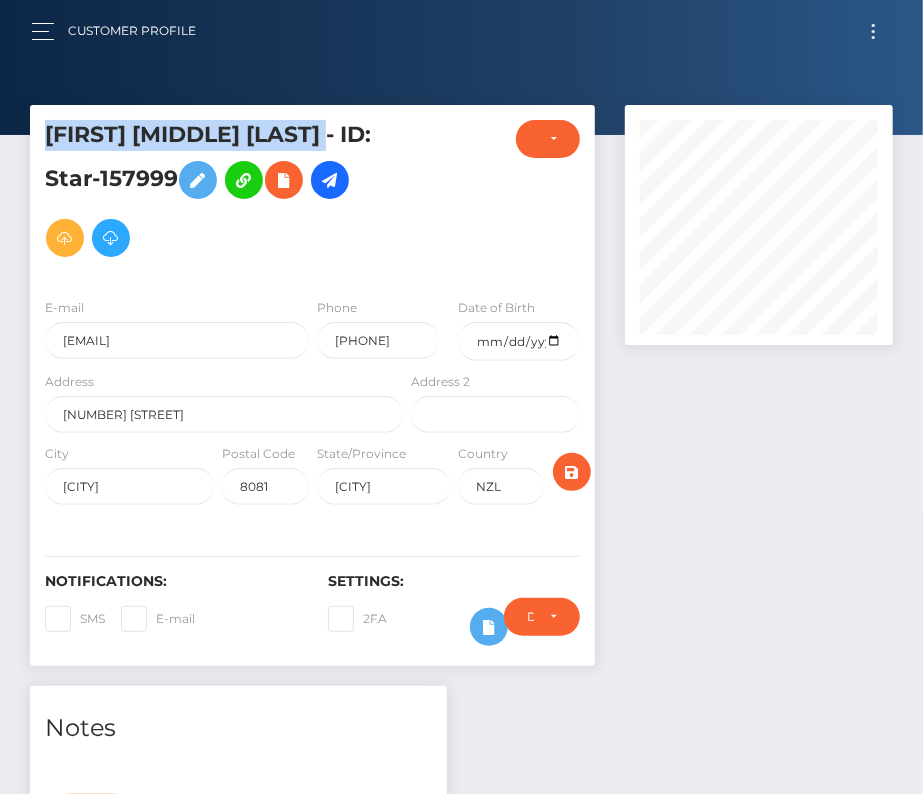 drag, startPoint x: 341, startPoint y: 137, endPoint x: 36, endPoint y: 137, distance: 305 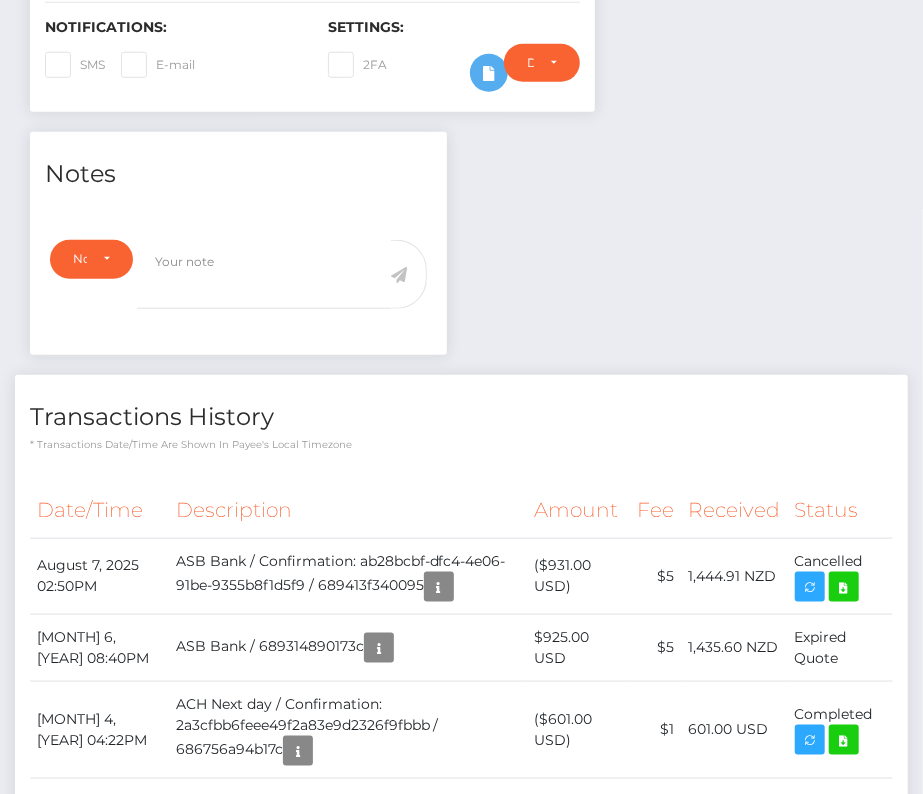 scroll, scrollTop: 606, scrollLeft: 0, axis: vertical 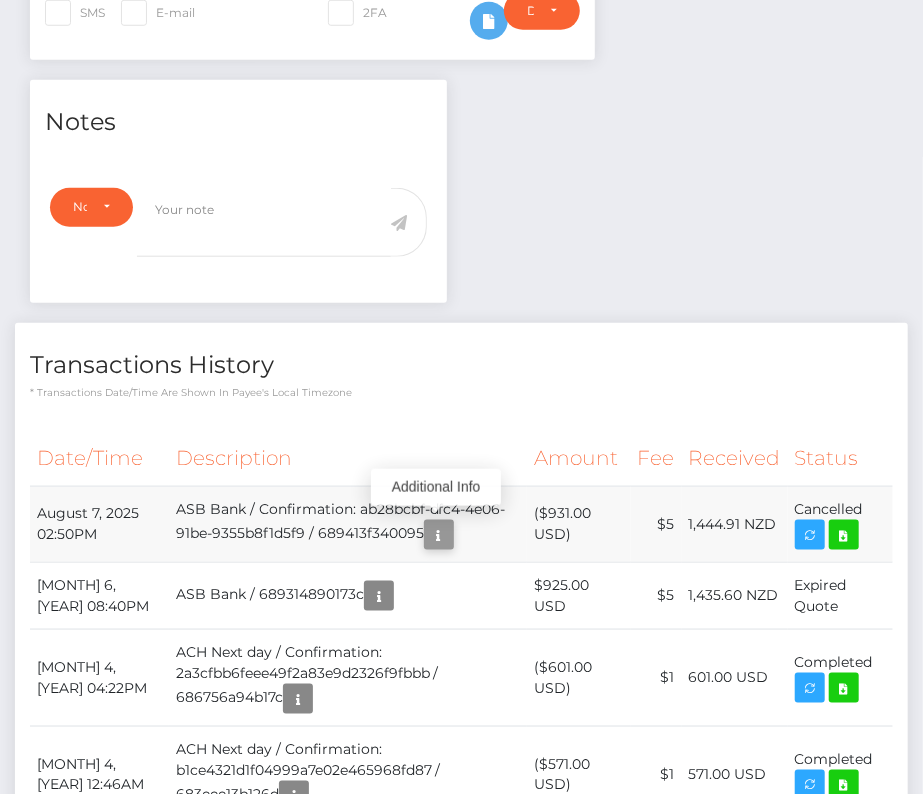 click at bounding box center (439, 535) 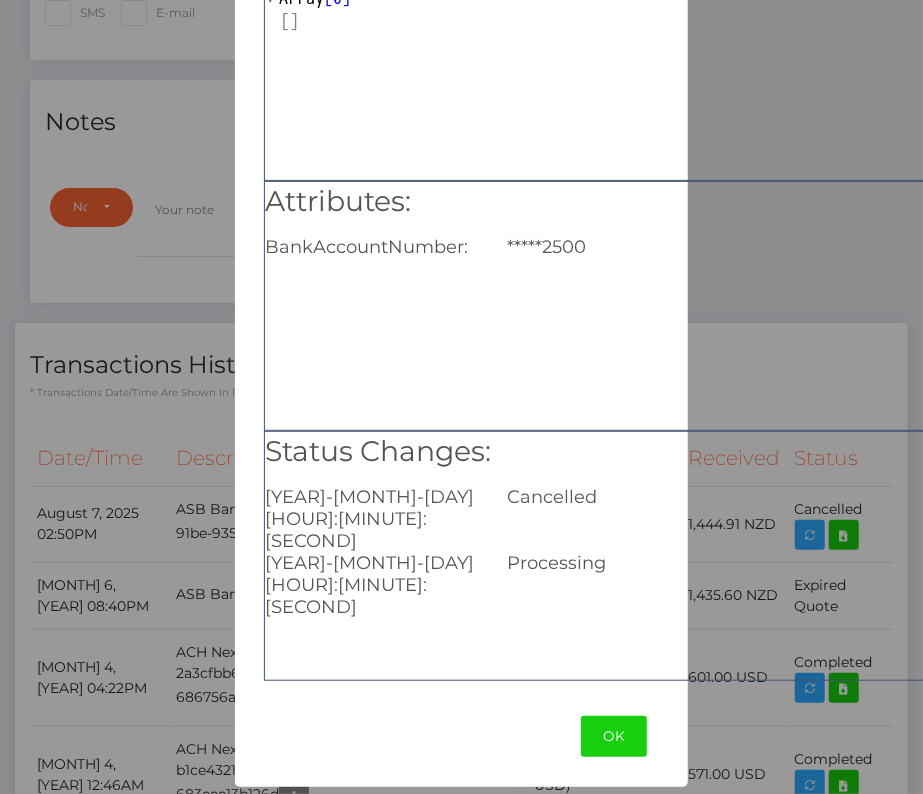 scroll, scrollTop: 0, scrollLeft: 0, axis: both 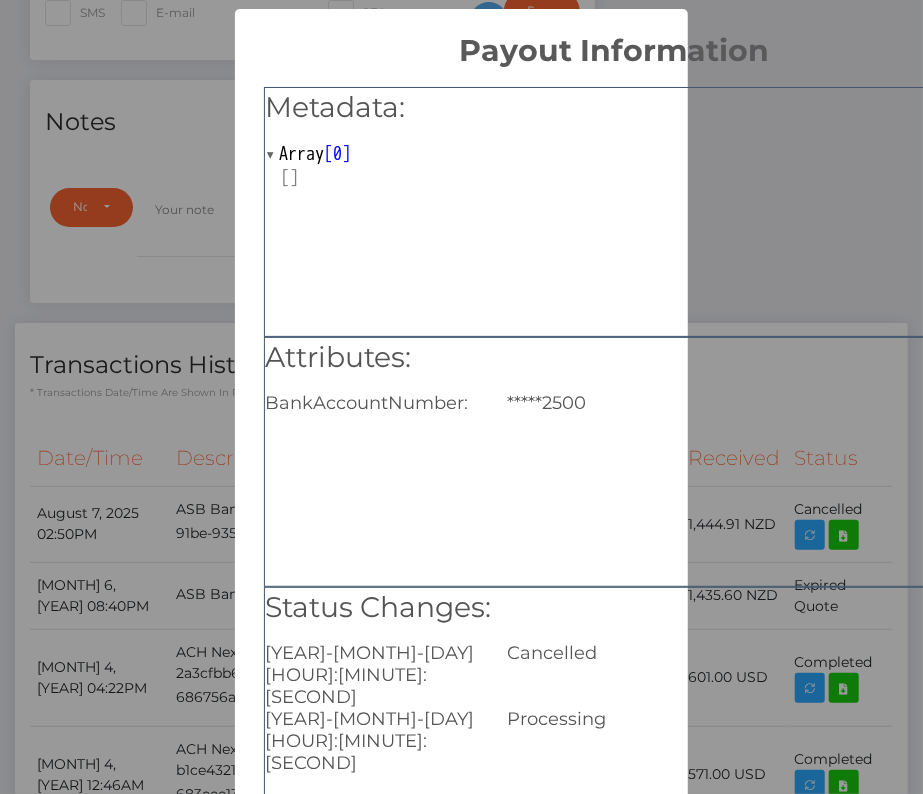 click on "Metadata: Array [ 0 ] Attributes: BankAccountNumber: *****2500 Status Changes: 2025-08-07 03:59:47.906 Cancelled 2025-08-06 19:48:44.251 Processing OK No Cancel" at bounding box center (461, 397) 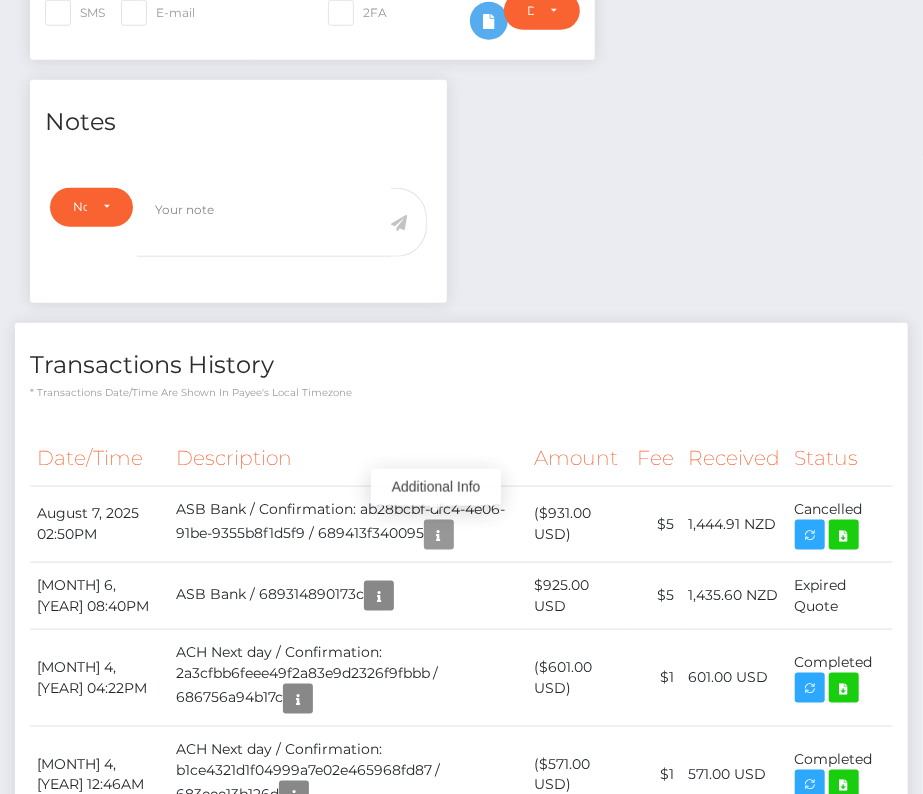 scroll, scrollTop: 0, scrollLeft: 0, axis: both 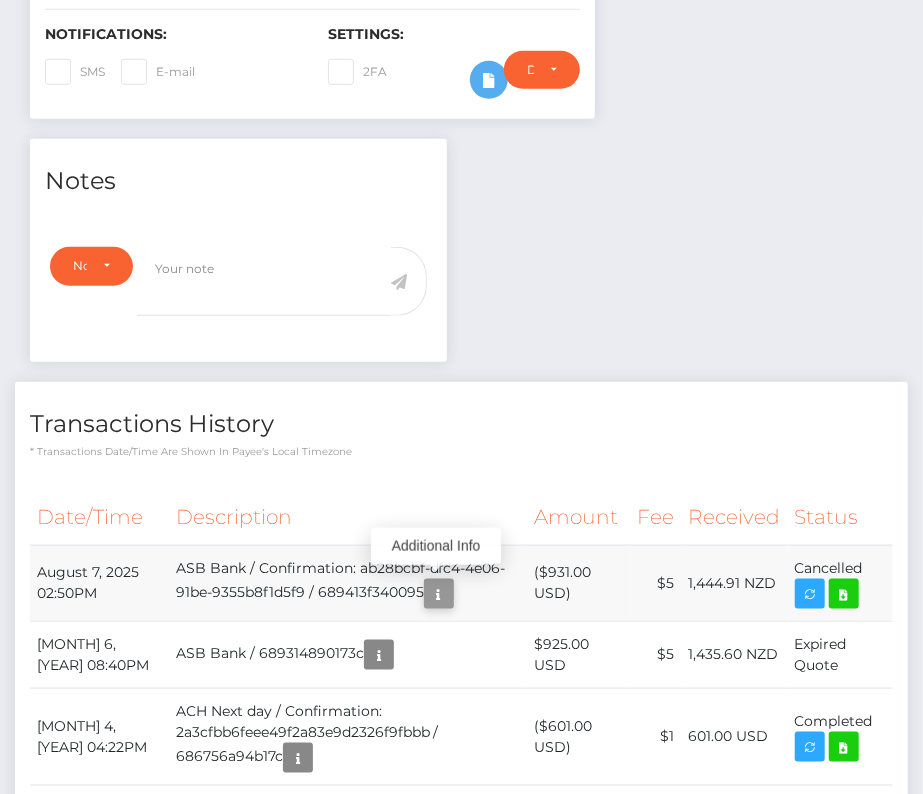 click at bounding box center (439, 594) 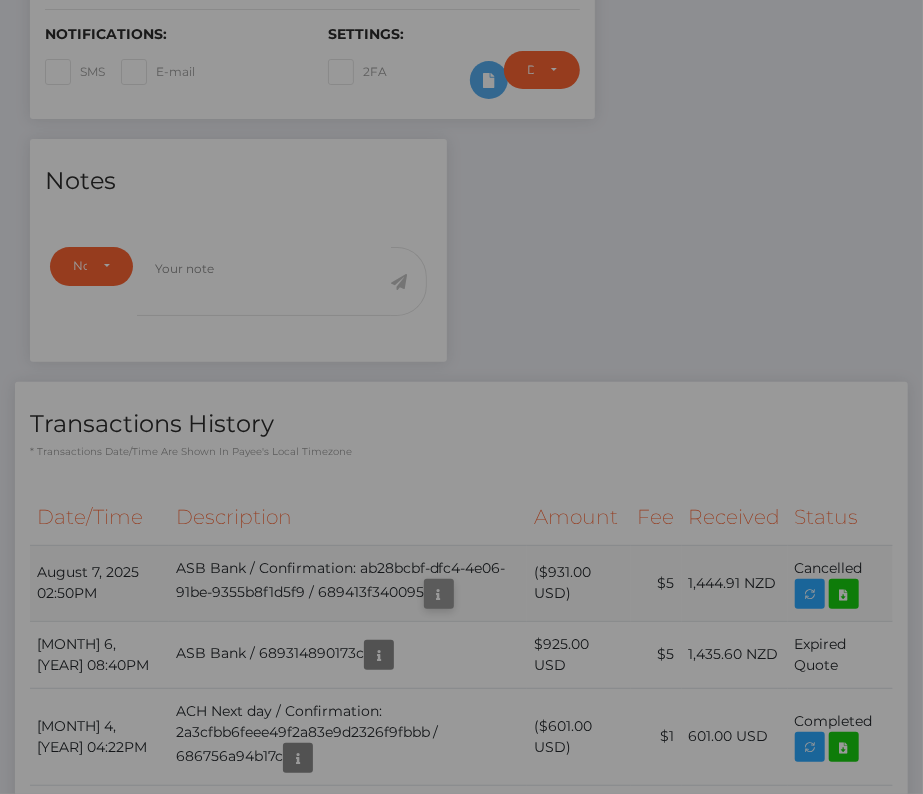 scroll, scrollTop: 0, scrollLeft: 0, axis: both 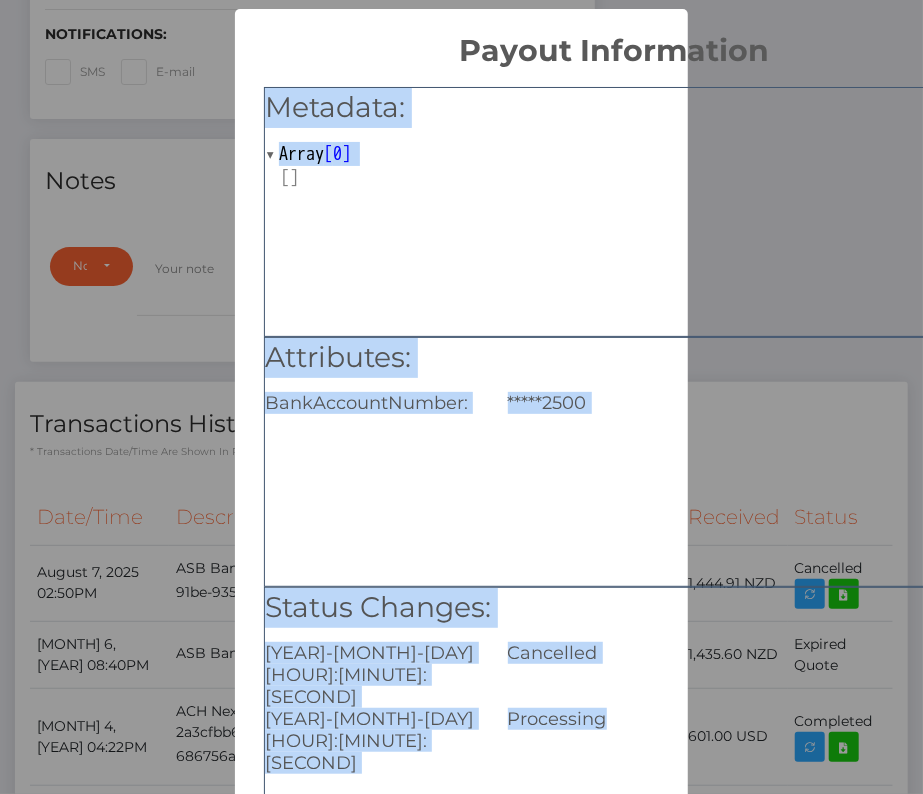 drag, startPoint x: 614, startPoint y: 702, endPoint x: 242, endPoint y: 104, distance: 704.26416 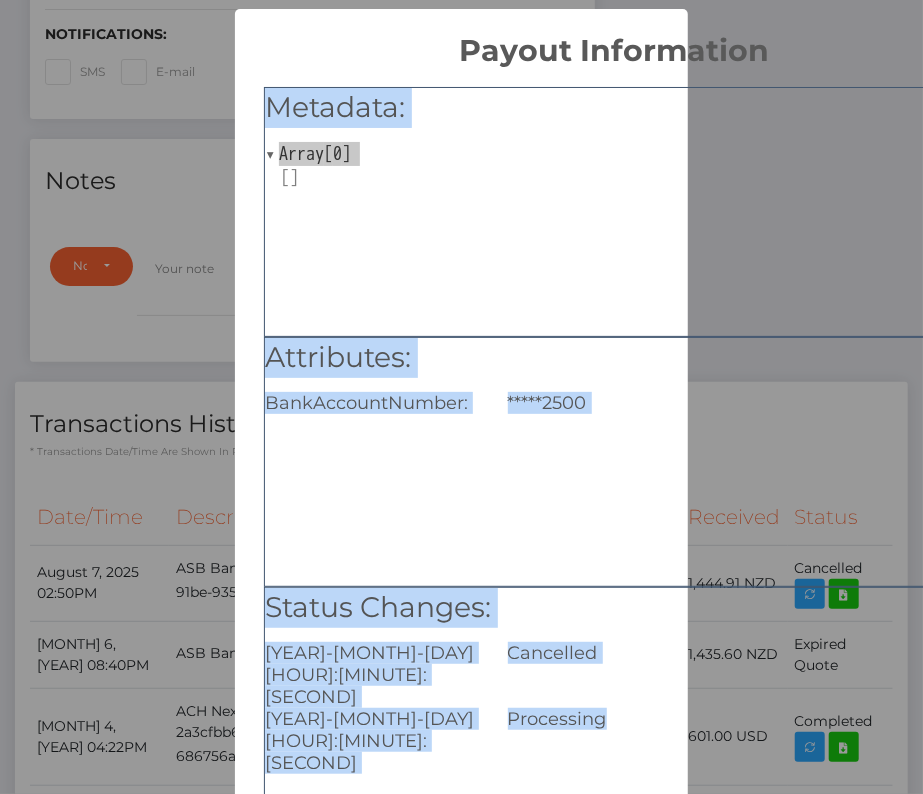click on "Attributes: BankAccountNumber: *****2500" at bounding box center [614, 462] 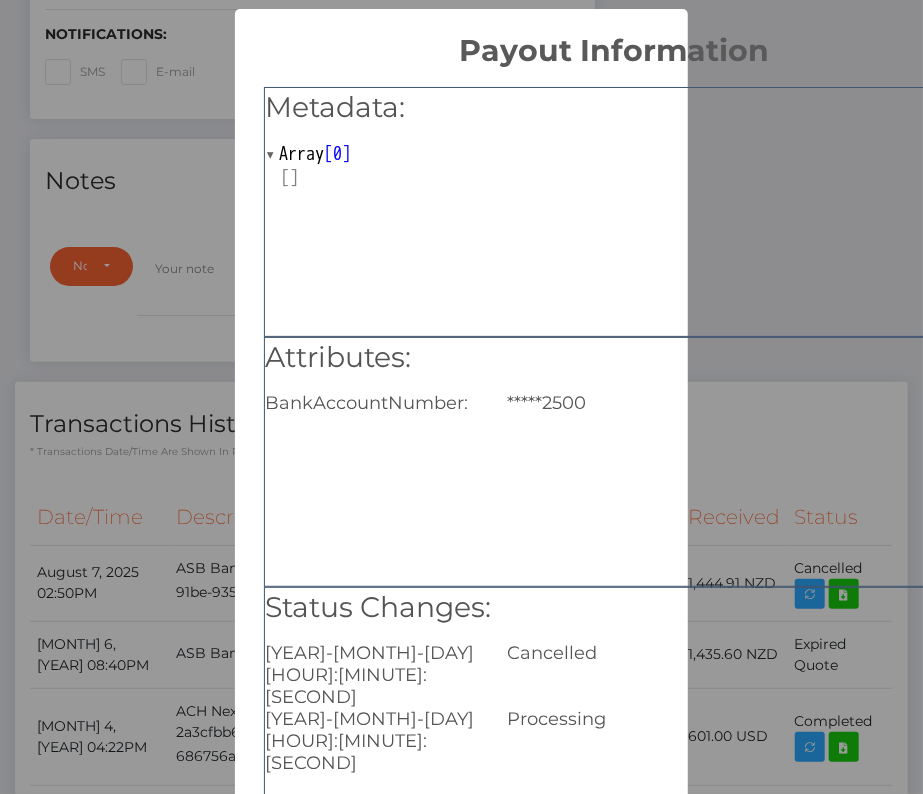 click on "Attributes: BankAccountNumber: *****2500" at bounding box center (614, 462) 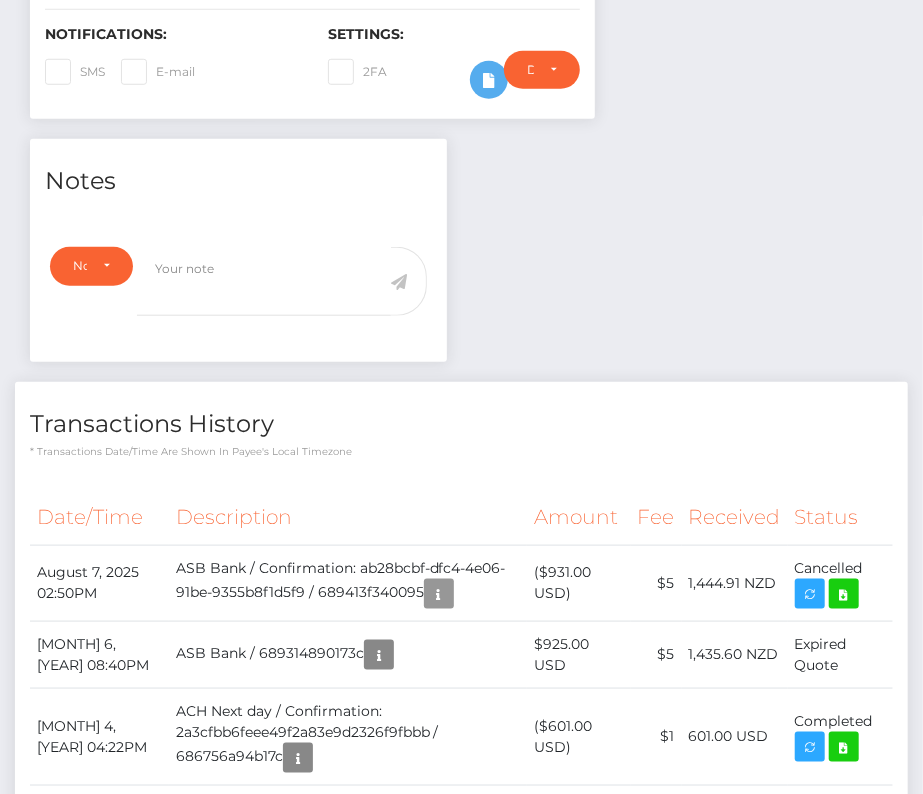 scroll, scrollTop: 547, scrollLeft: 0, axis: vertical 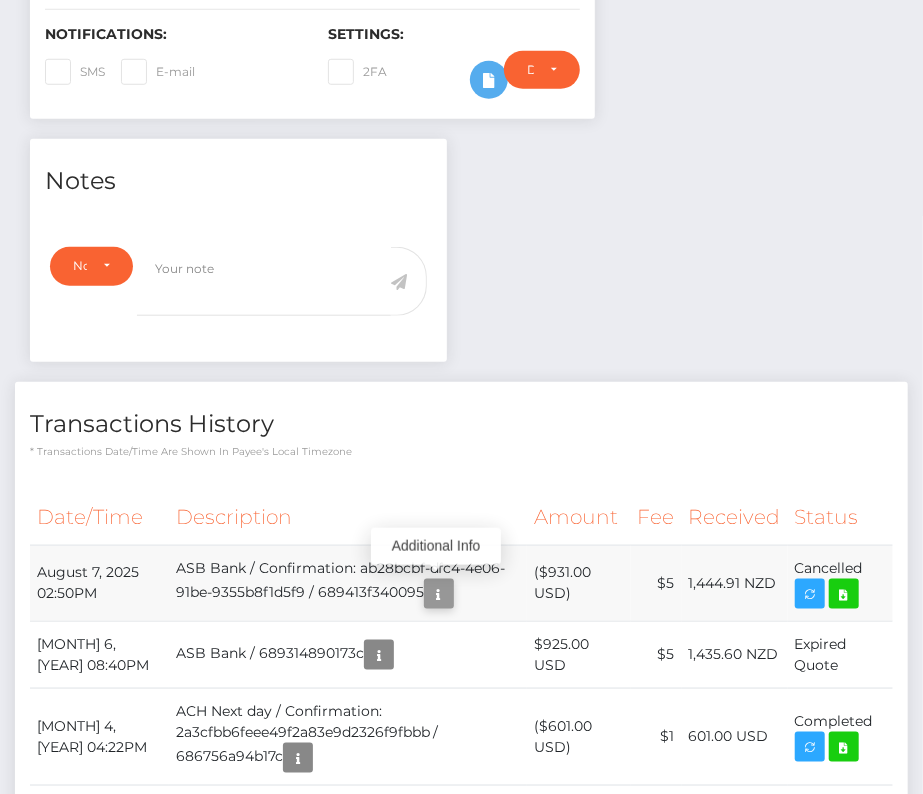 click at bounding box center (439, 594) 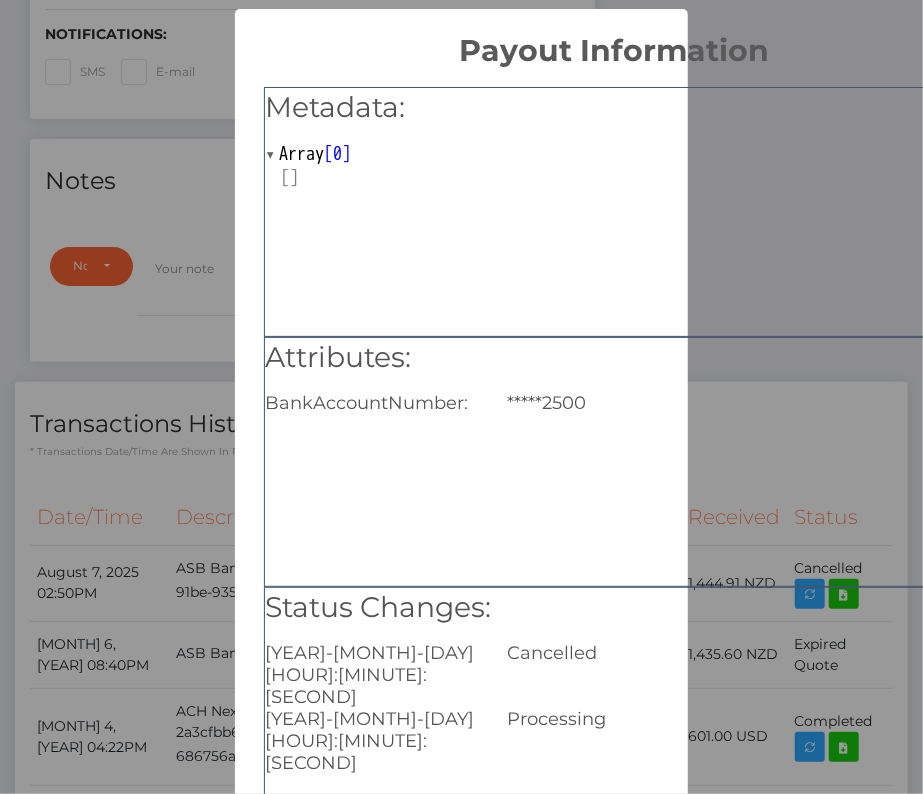 scroll, scrollTop: 0, scrollLeft: 0, axis: both 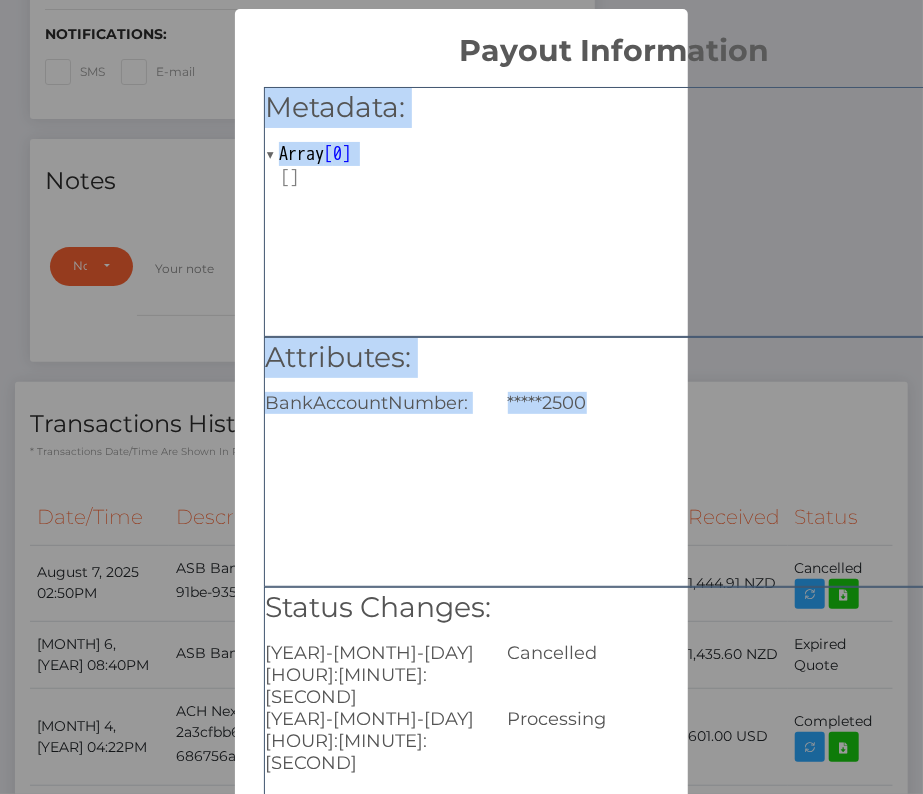 drag, startPoint x: 268, startPoint y: 98, endPoint x: 539, endPoint y: 565, distance: 539.9352 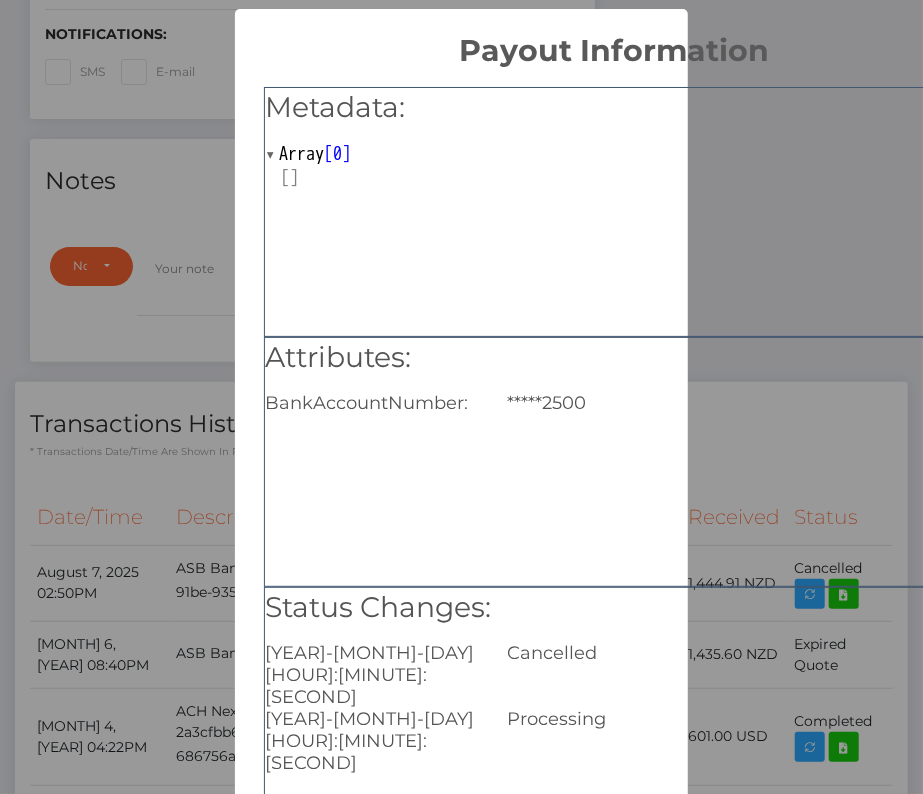click on "Cancelled" at bounding box center [735, 675] 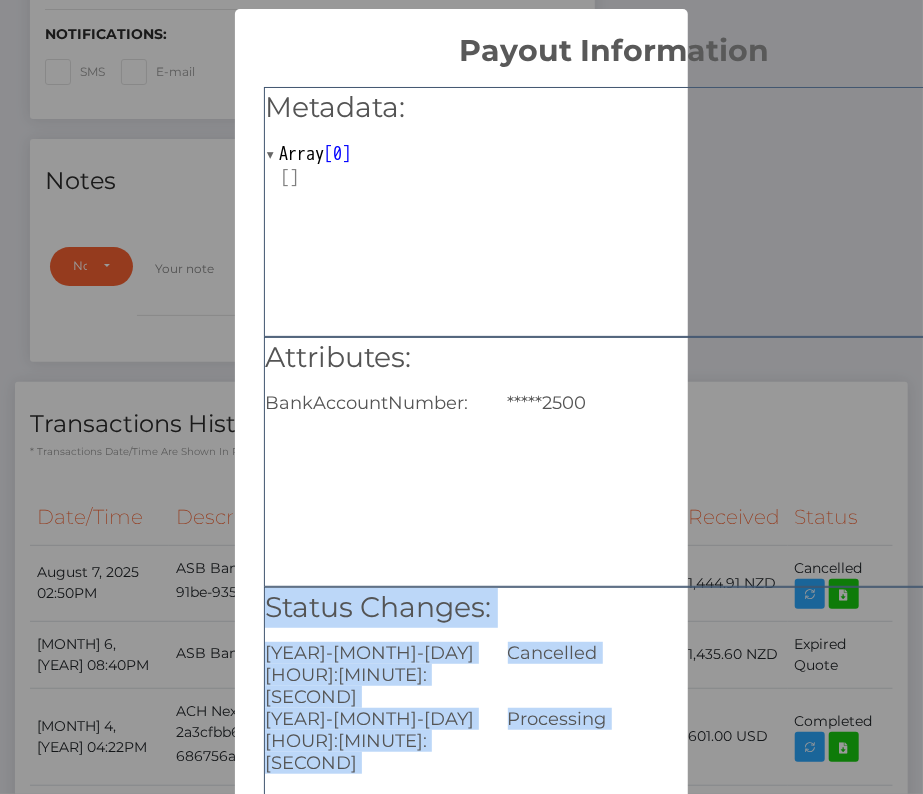 drag, startPoint x: 610, startPoint y: 702, endPoint x: 269, endPoint y: 603, distance: 355.08026 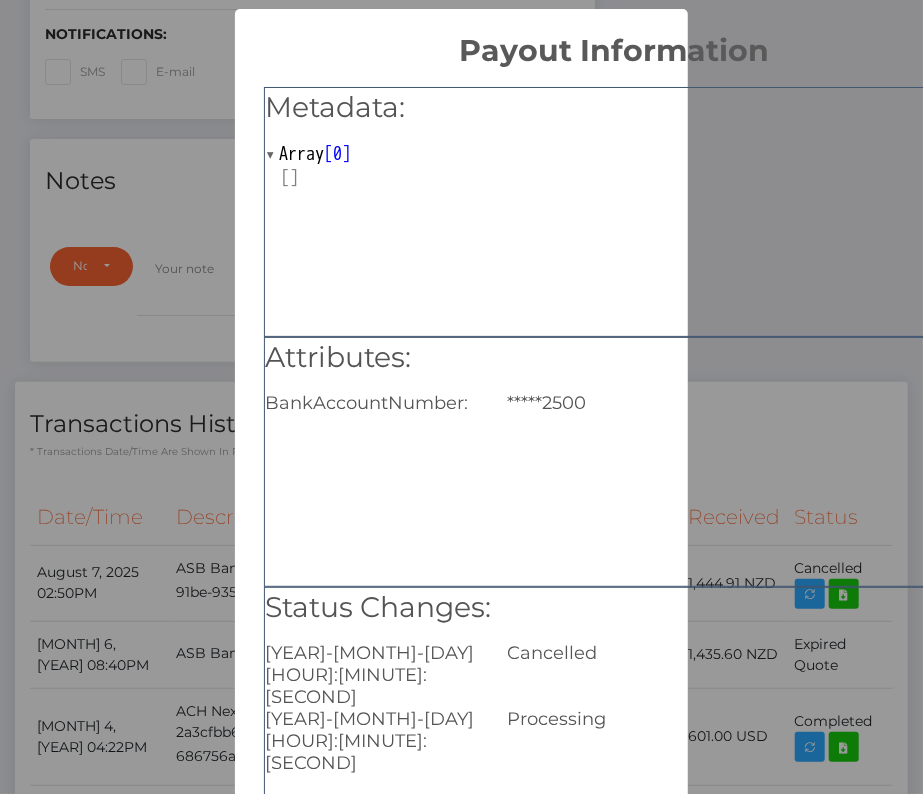 click on "Metadata:" at bounding box center [614, 108] 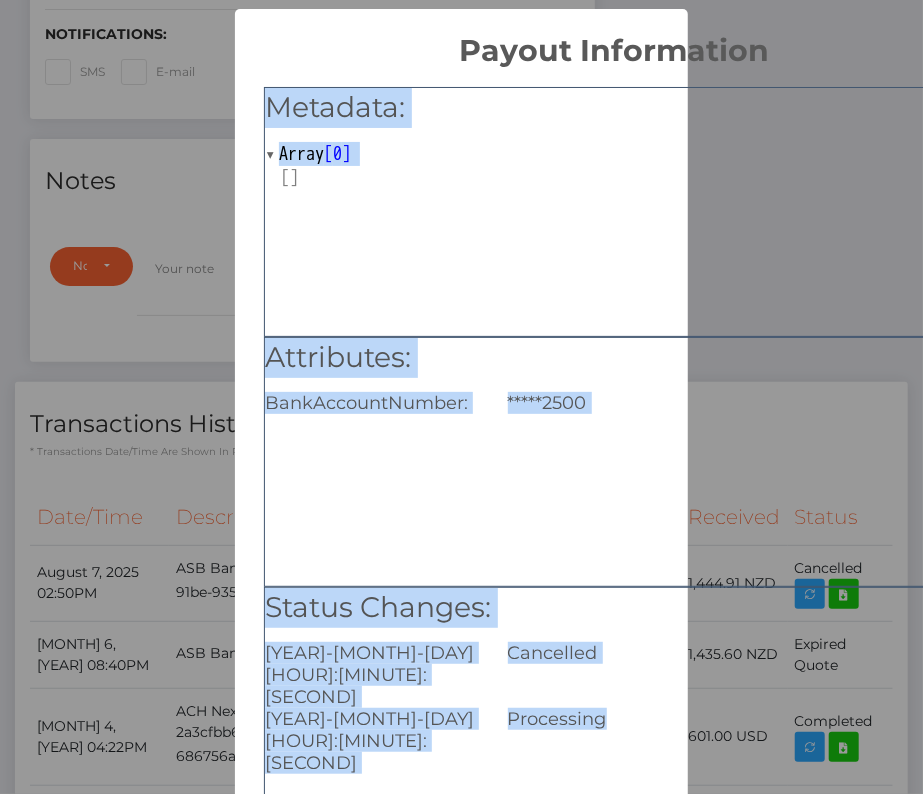 drag, startPoint x: 268, startPoint y: 105, endPoint x: 630, endPoint y: 734, distance: 725.73065 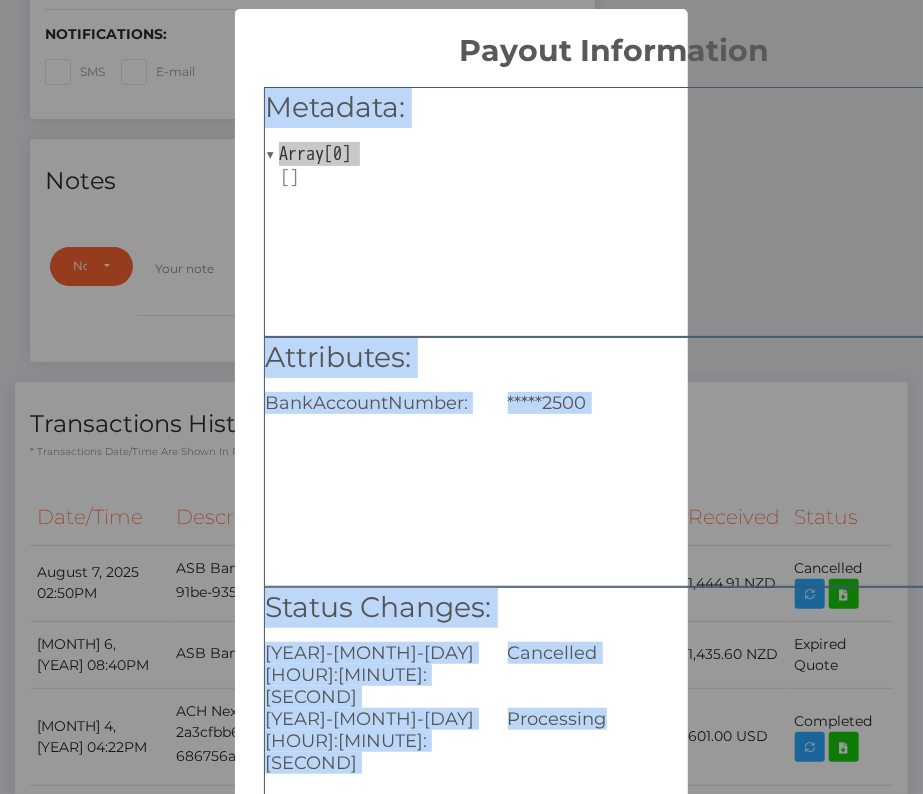 click on "Attributes: BankAccountNumber: *****2500" at bounding box center [614, 462] 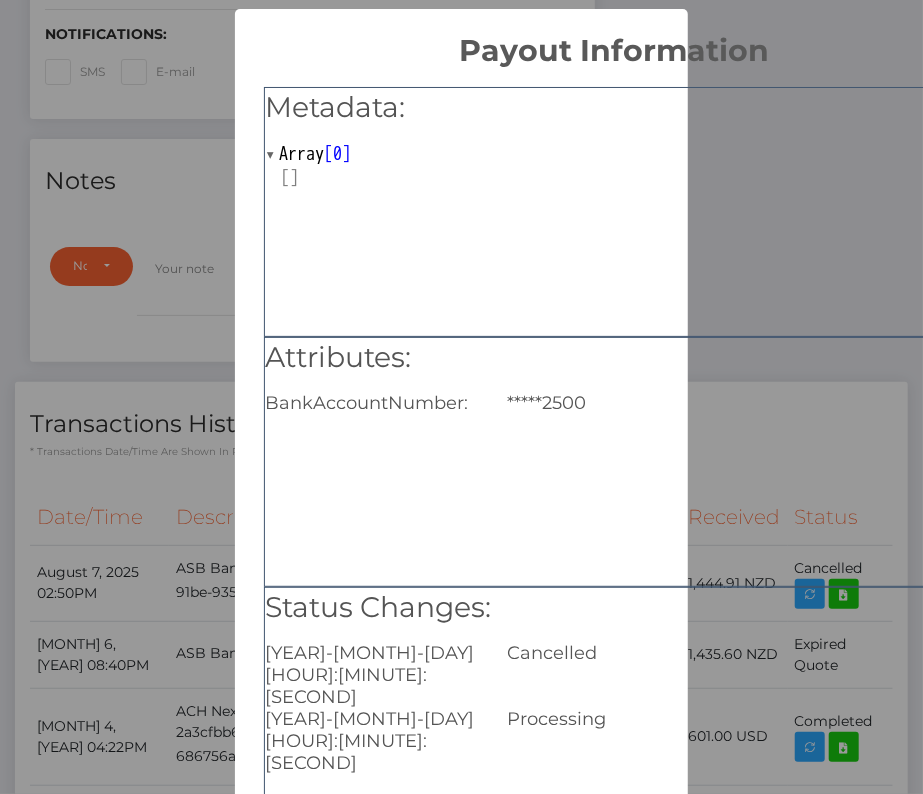 click on "Metadata: Array [ 0 ] Attributes: BankAccountNumber: *****2500 Status Changes: 2025-08-07 03:59:47.906 Cancelled 2025-08-06 19:48:44.251 Processing OK No Cancel" at bounding box center [461, 397] 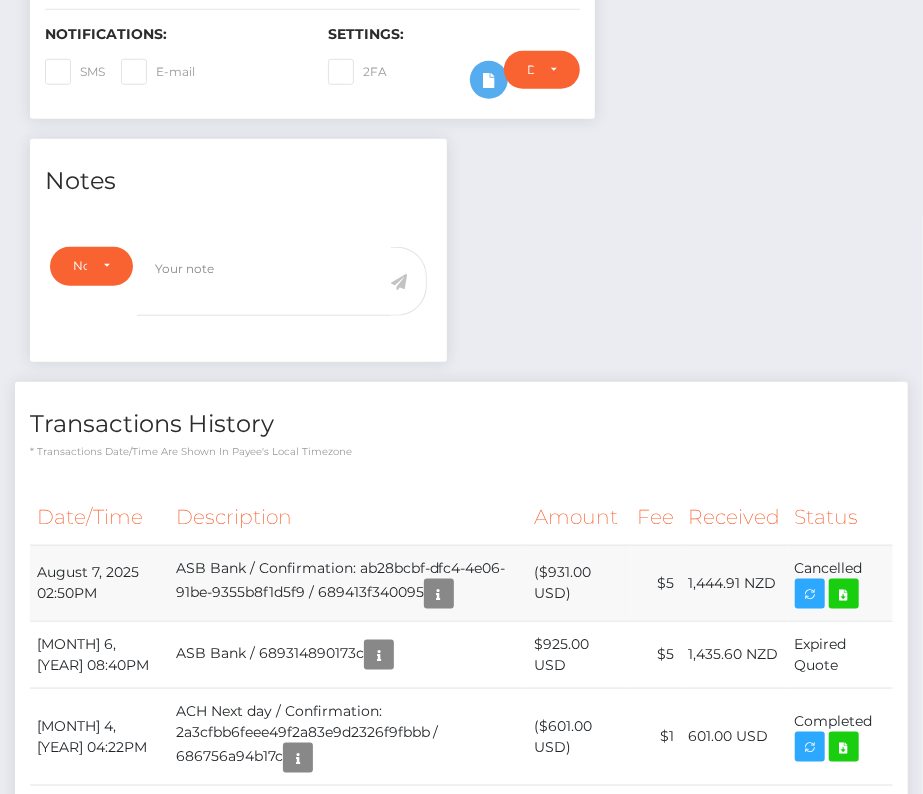 drag, startPoint x: 38, startPoint y: 564, endPoint x: 868, endPoint y: 572, distance: 830.0386 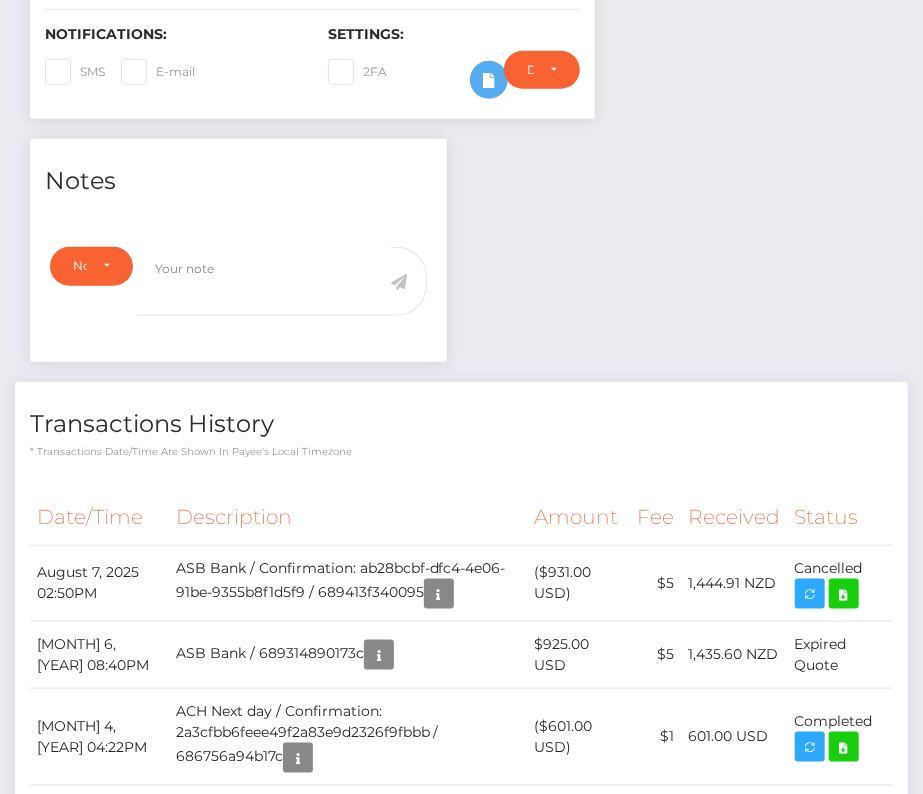 copy on "[MONTH]  7, [YEAR] 02:50PM
ASB Bank / Confirmation: ab28bcbf-dfc4-4e06-91be-9355b8f1d5f9 / 689413f340095
($931.00 USD)
$5
1,444.91 NZD
Cancelled" 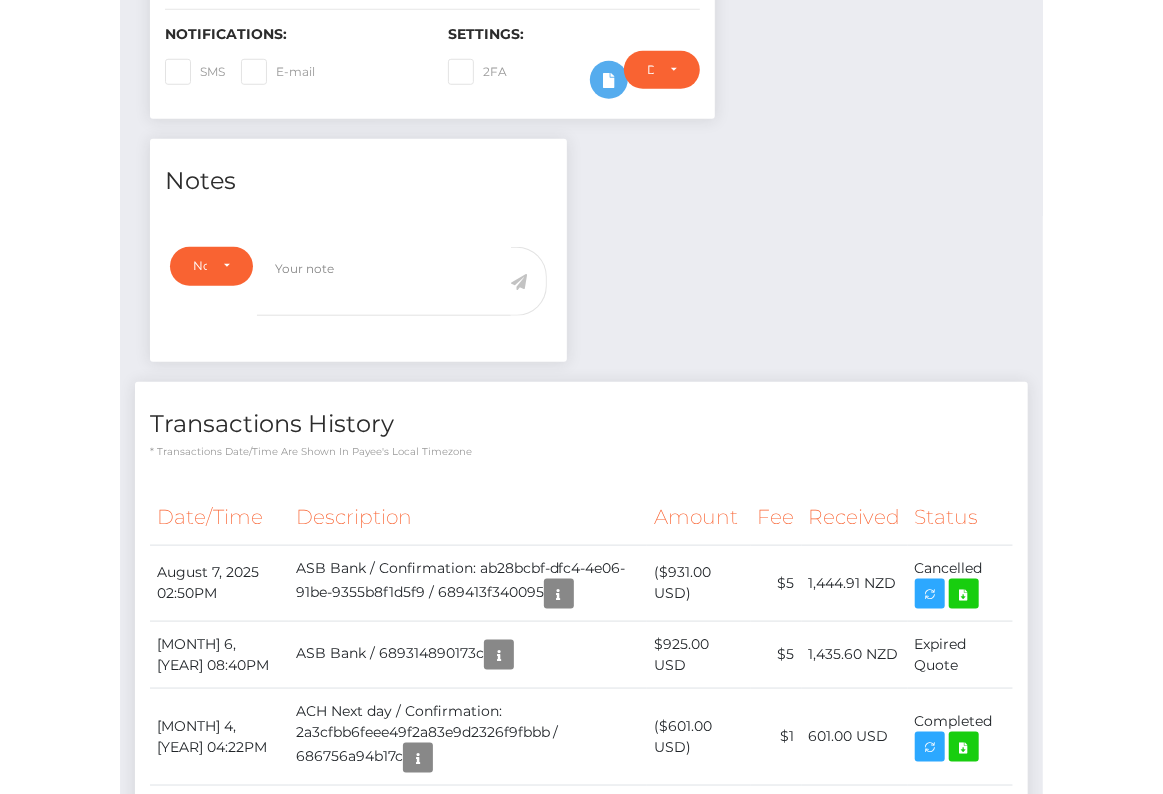 scroll, scrollTop: 488, scrollLeft: 0, axis: vertical 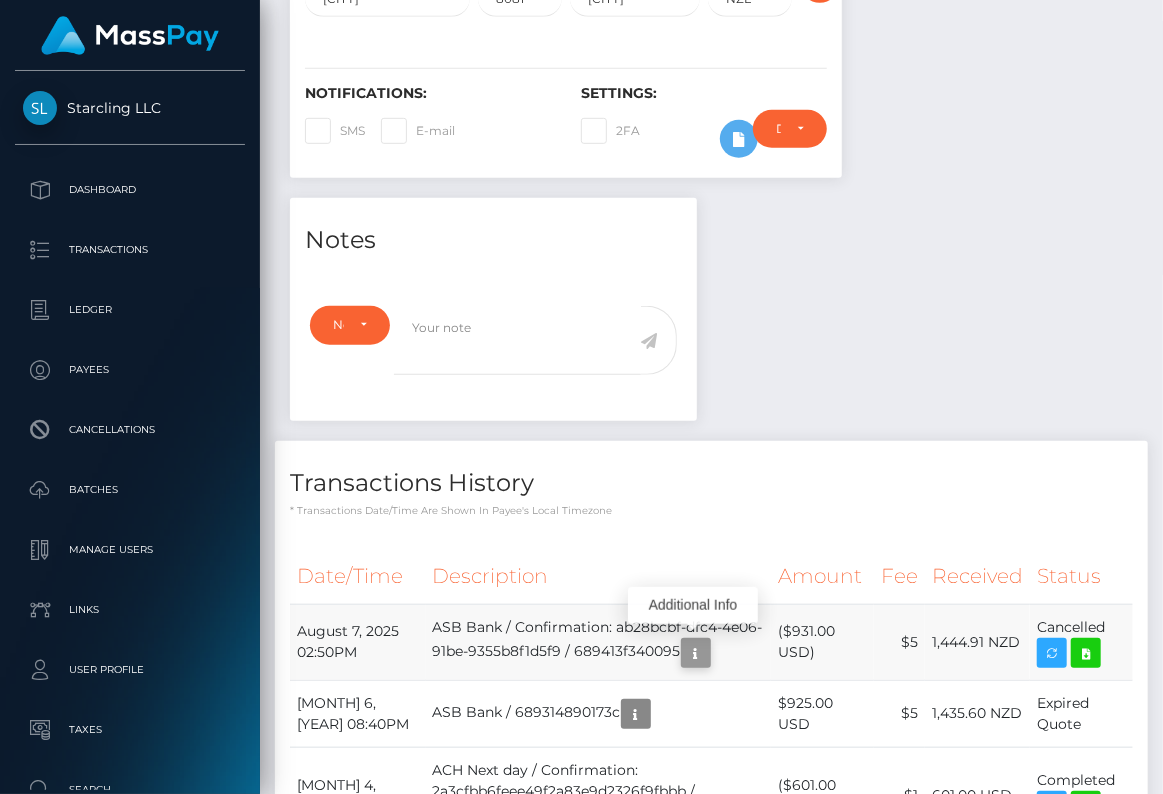click at bounding box center [696, 653] 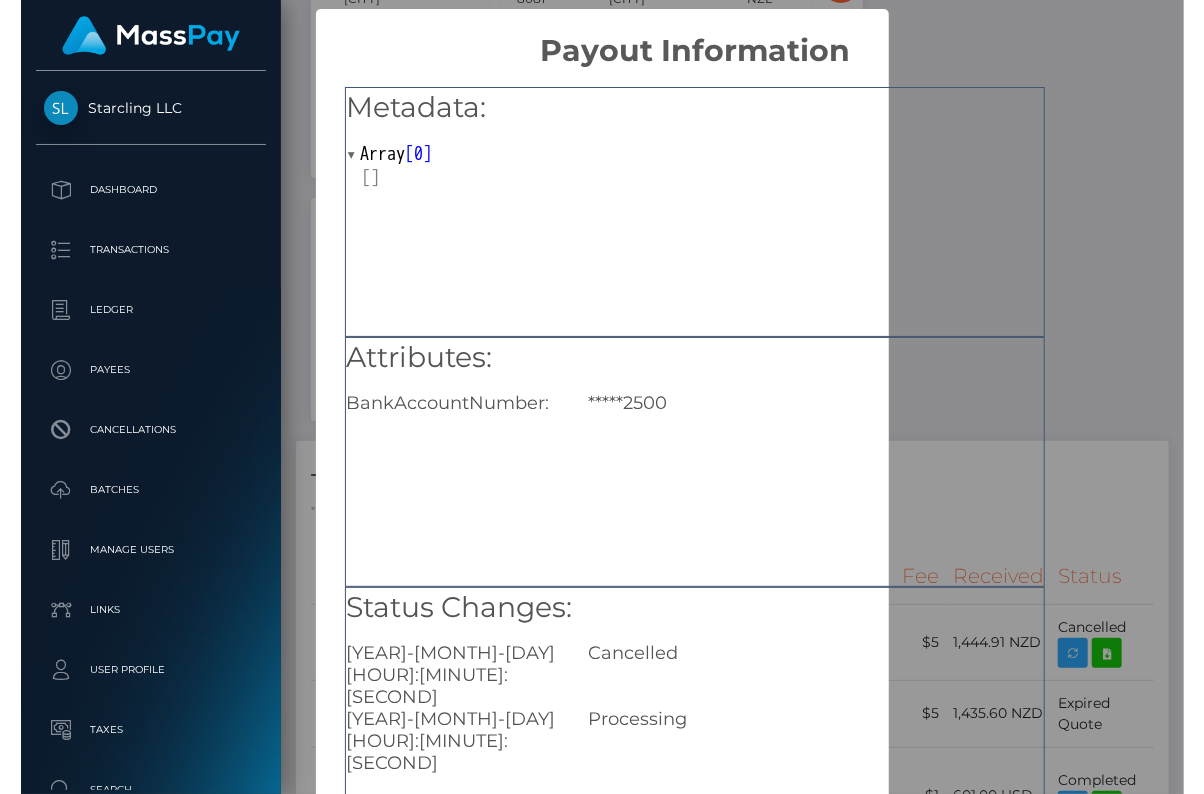 scroll, scrollTop: 156, scrollLeft: 0, axis: vertical 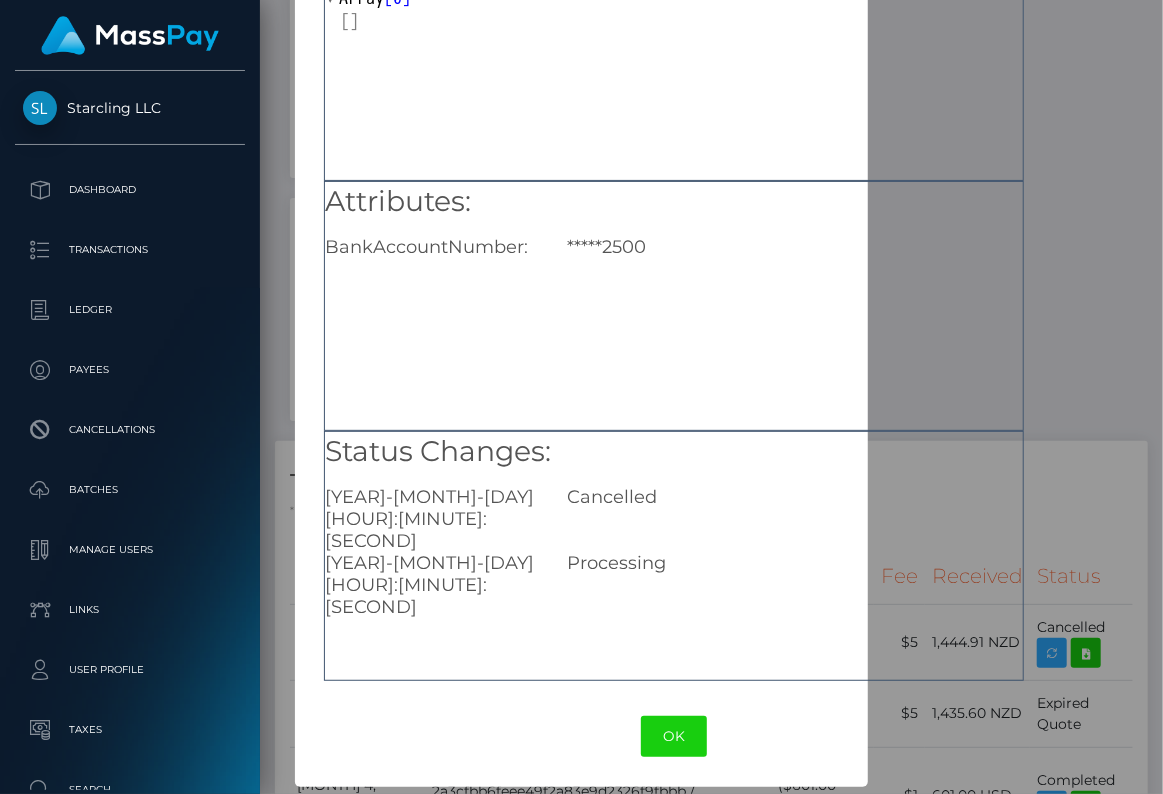 click on "Metadata: Array [ 0 ] Attributes: BankAccountNumber: *****2500 Status Changes: 2025-08-07 03:59:47.906 Cancelled 2025-08-06 19:48:44.251 Processing" at bounding box center [674, 299] 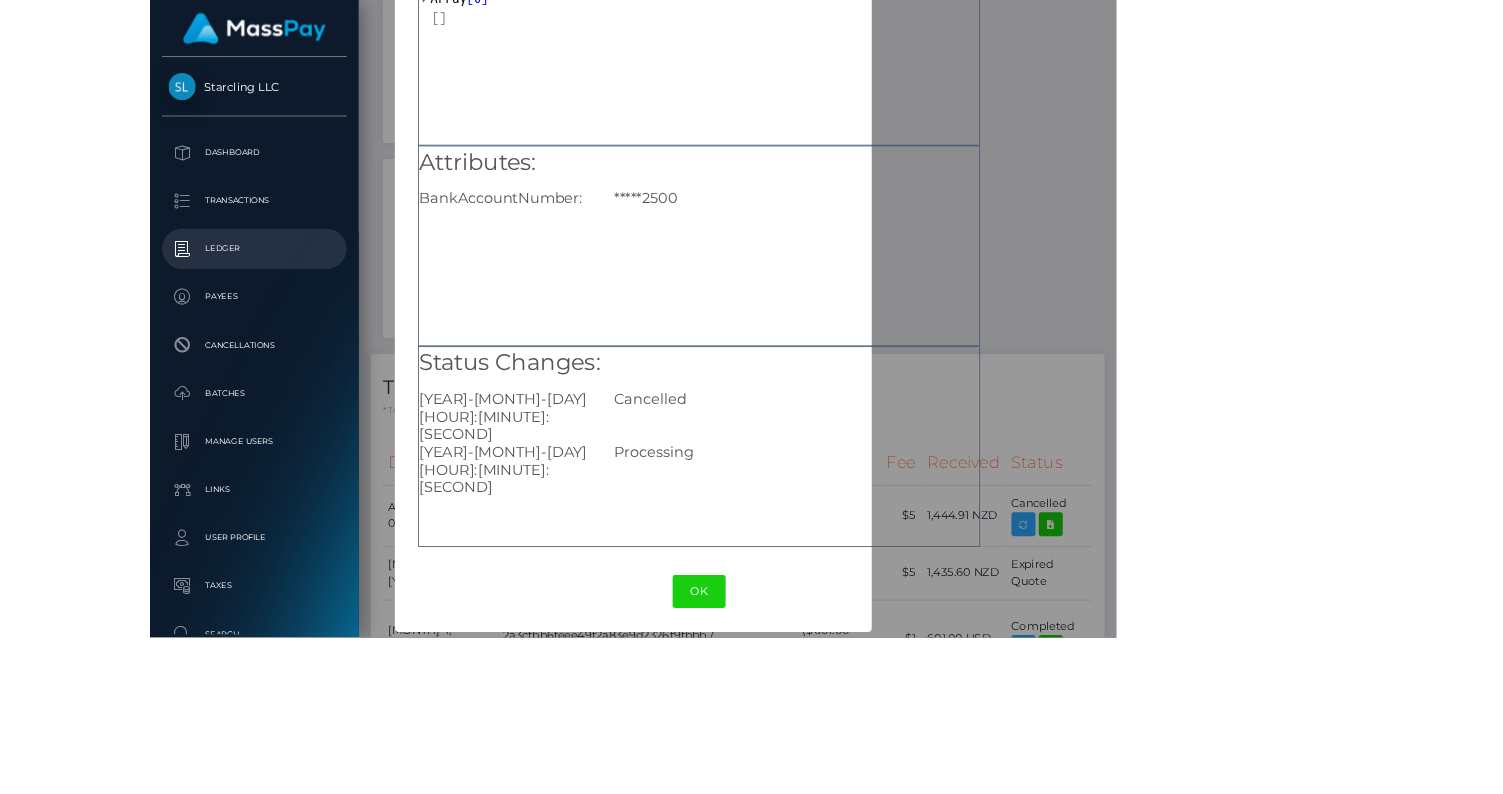 scroll, scrollTop: 431, scrollLeft: 0, axis: vertical 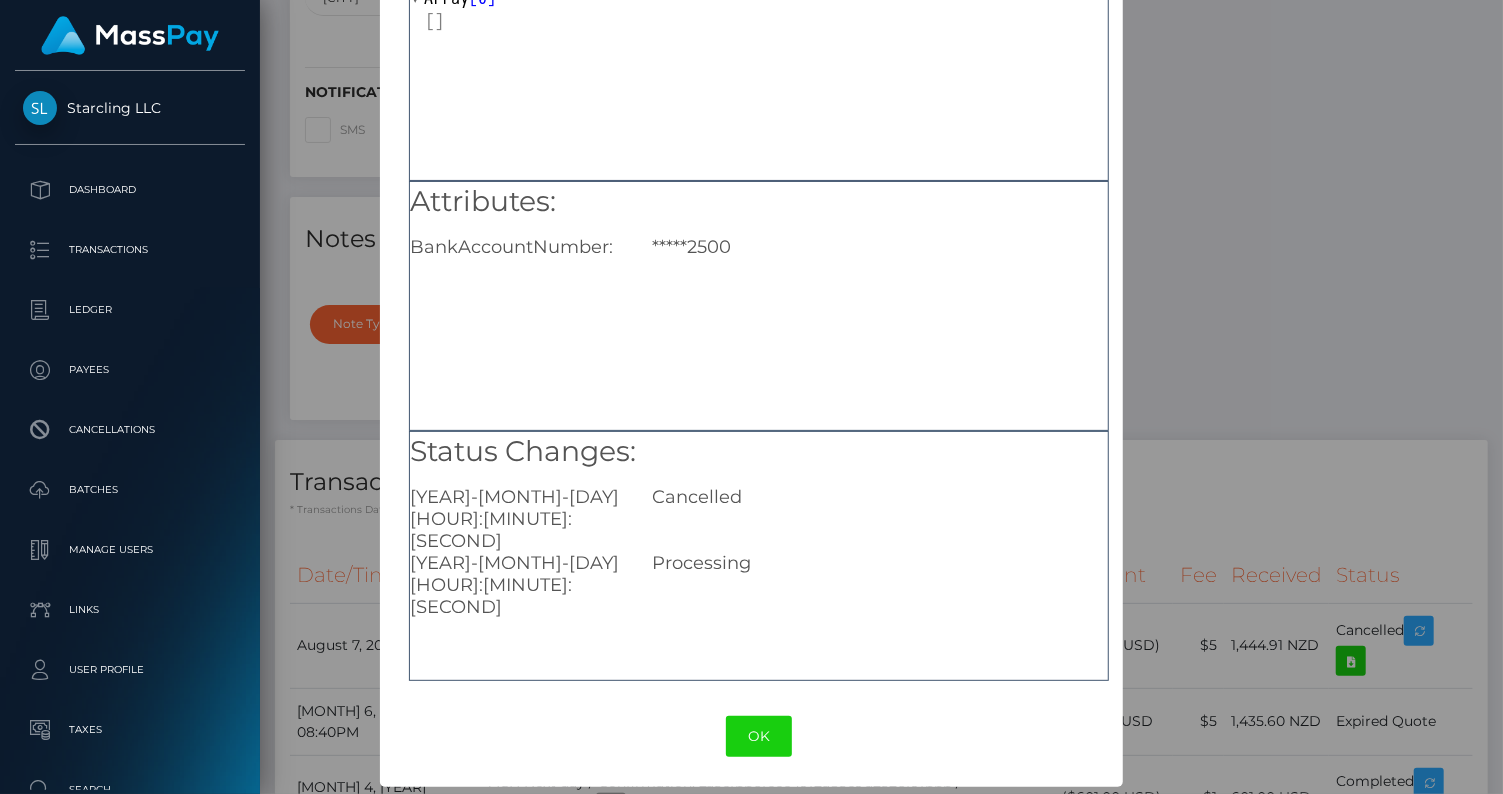 click on "Metadata: Array [ 0 ] Attributes: BankAccountNumber: *****2500 Status Changes: 2025-08-07 03:59:47.906 Cancelled 2025-08-06 19:48:44.251 Processing OK No Cancel" at bounding box center [751, 397] 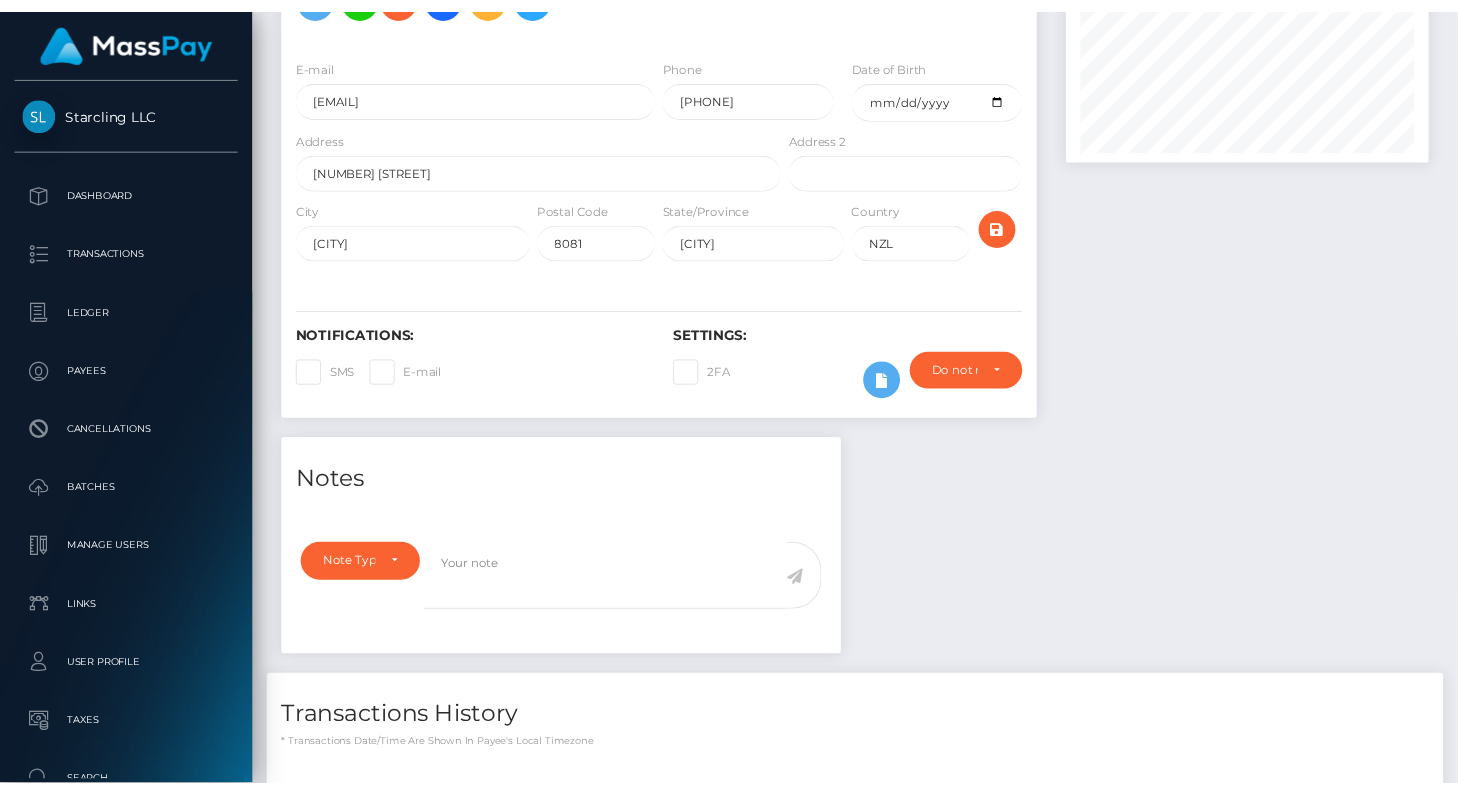 scroll, scrollTop: 0, scrollLeft: 0, axis: both 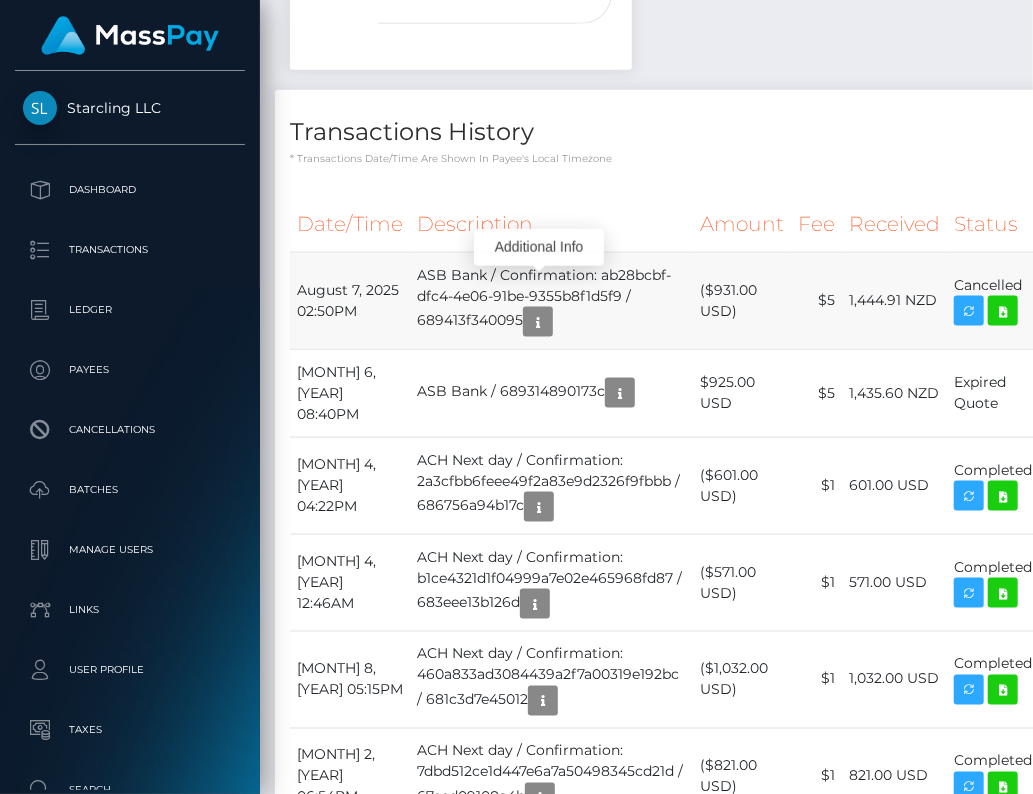 click on "ASB Bank / Confirmation: ab28bcbf-dfc4-4e06-91be-9355b8f1d5f9 / 689413f340095" at bounding box center (551, 300) 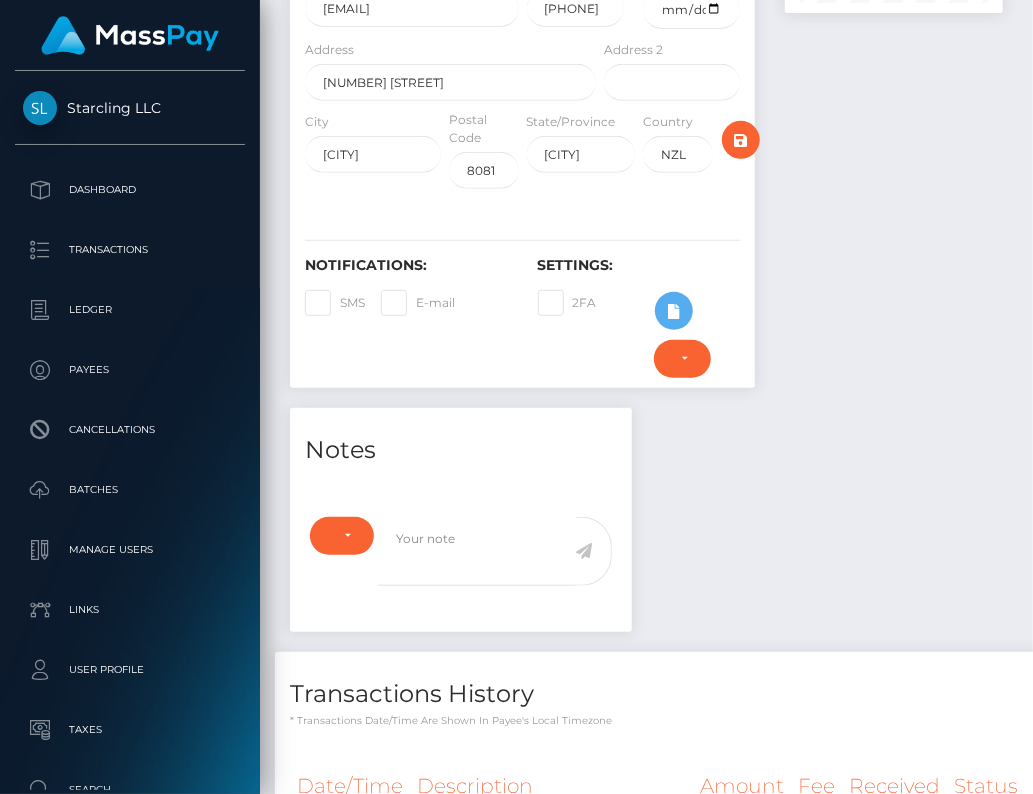 scroll, scrollTop: 0, scrollLeft: 0, axis: both 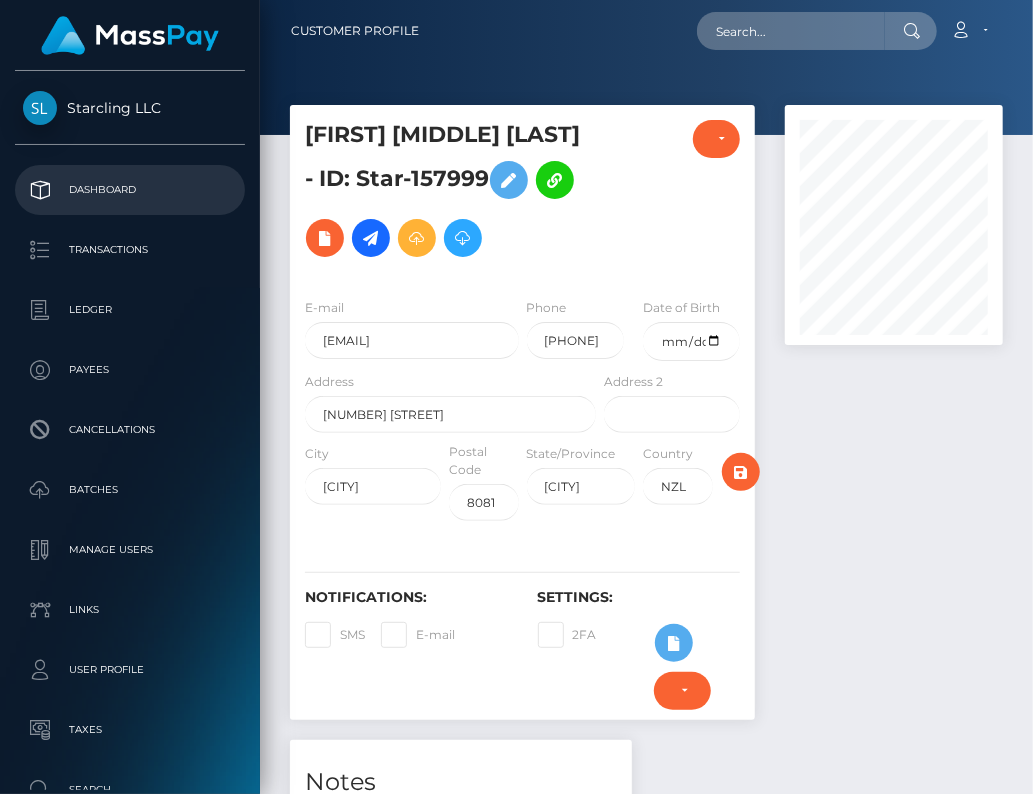 click on "Dashboard" at bounding box center [130, 190] 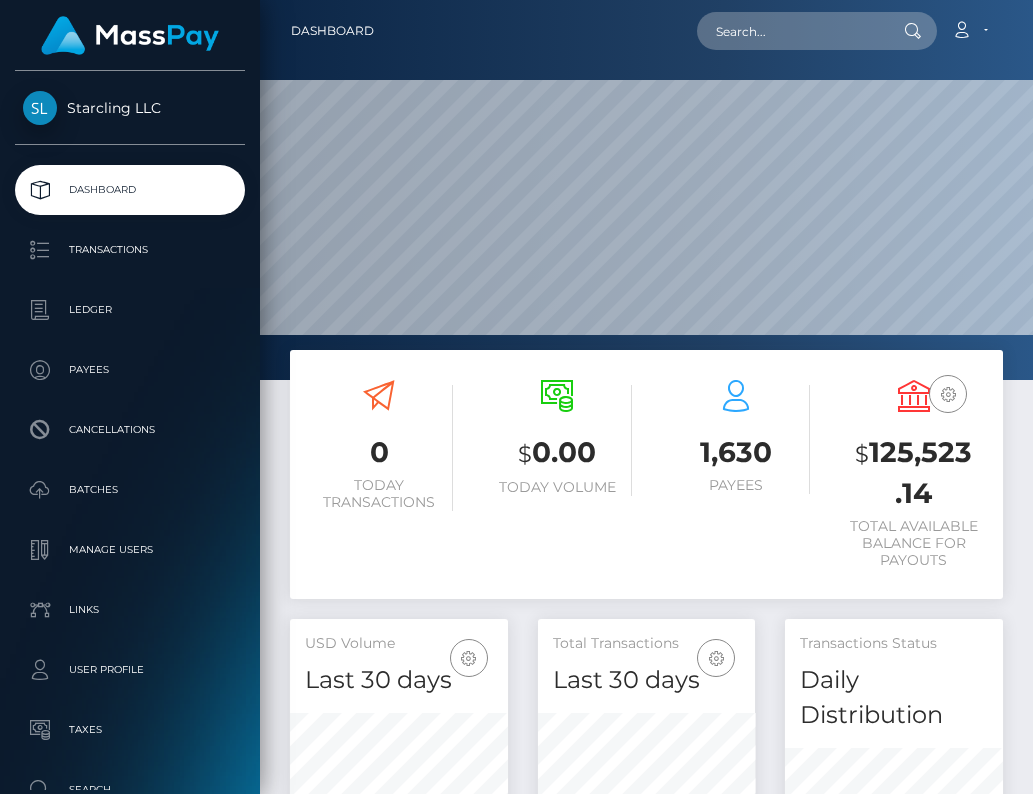 scroll, scrollTop: 0, scrollLeft: 0, axis: both 